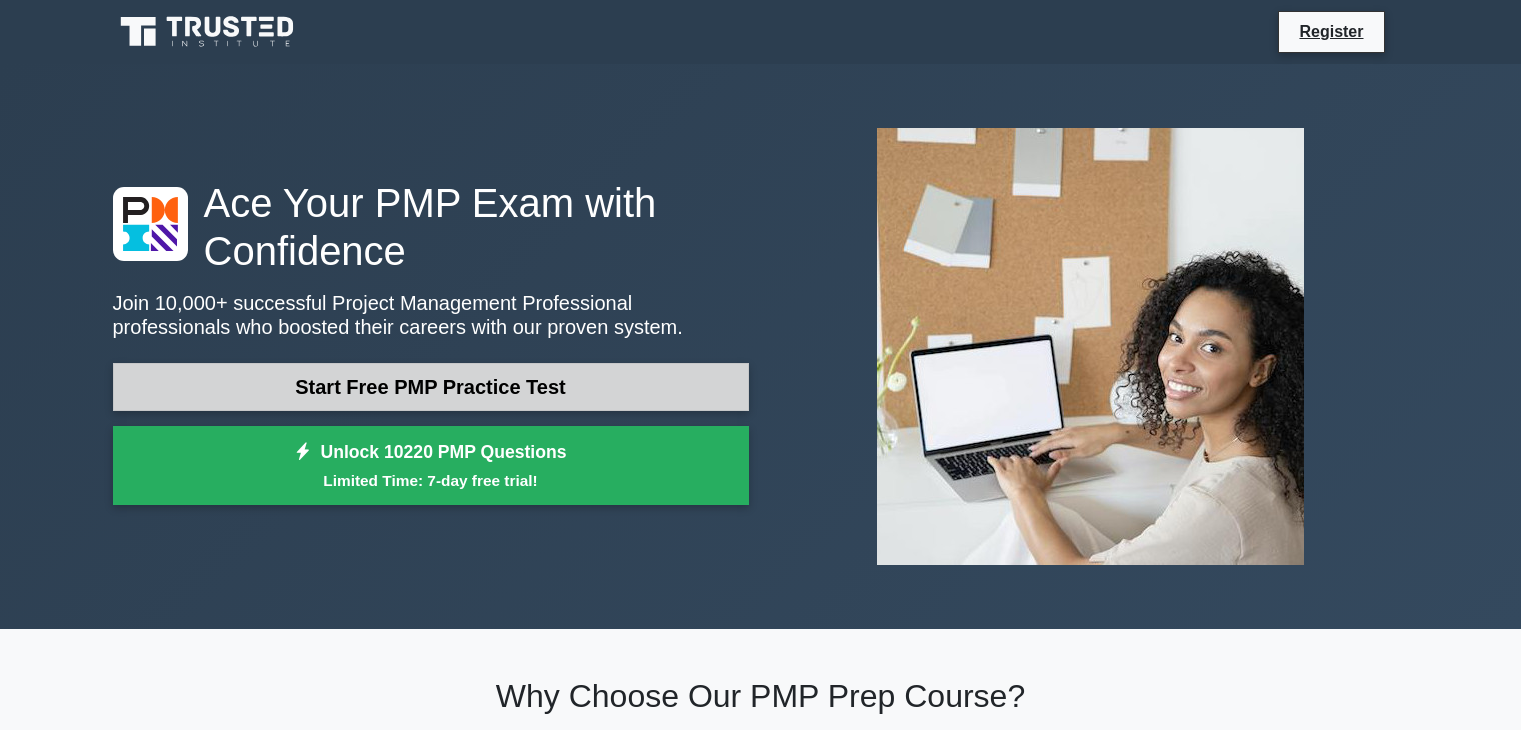 scroll, scrollTop: 0, scrollLeft: 0, axis: both 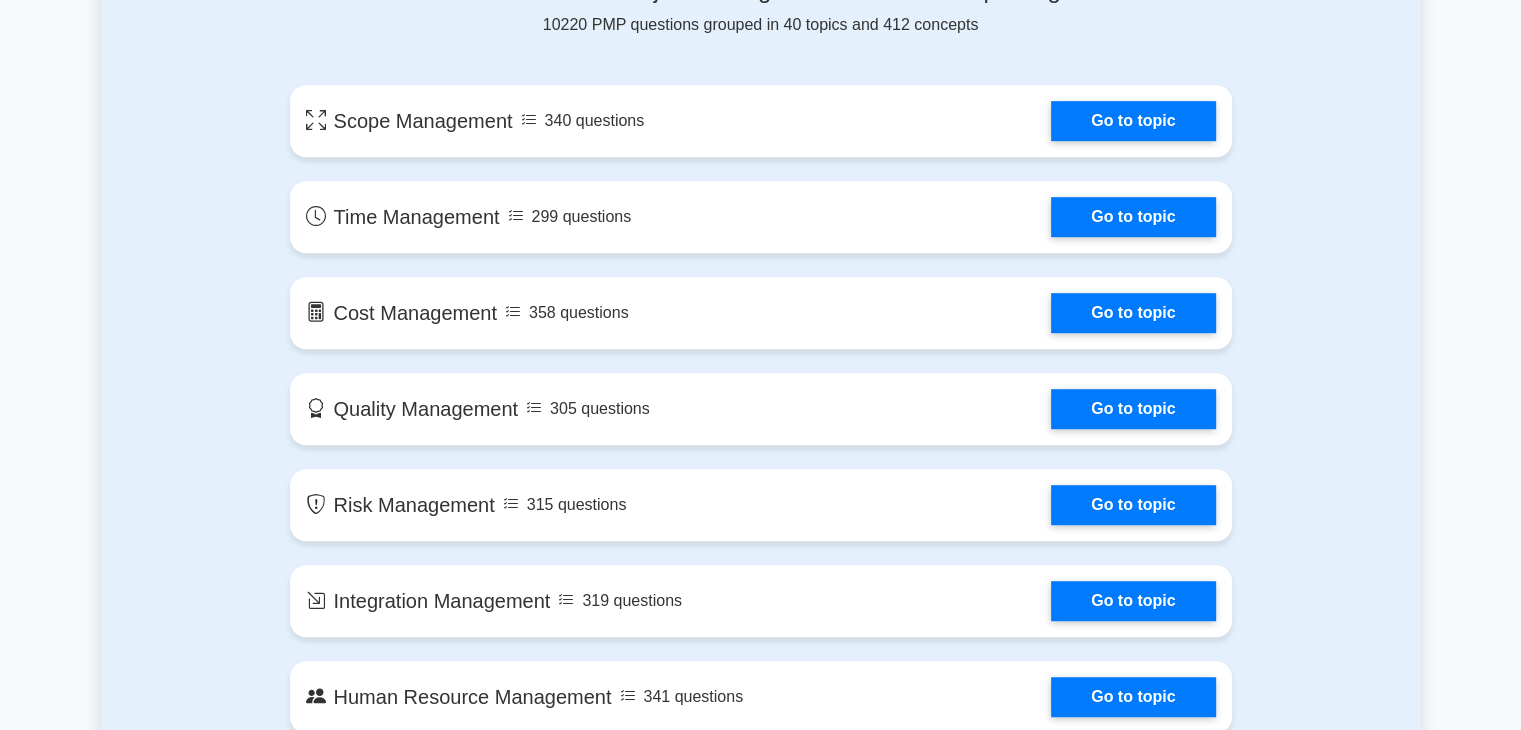click on "Contents of the Project Management Professional package
10220 PMP questions grouped in 40 topics and 412 concepts
Scope Management
340 questions
Go to topic
Go to topic" at bounding box center [761, 1950] 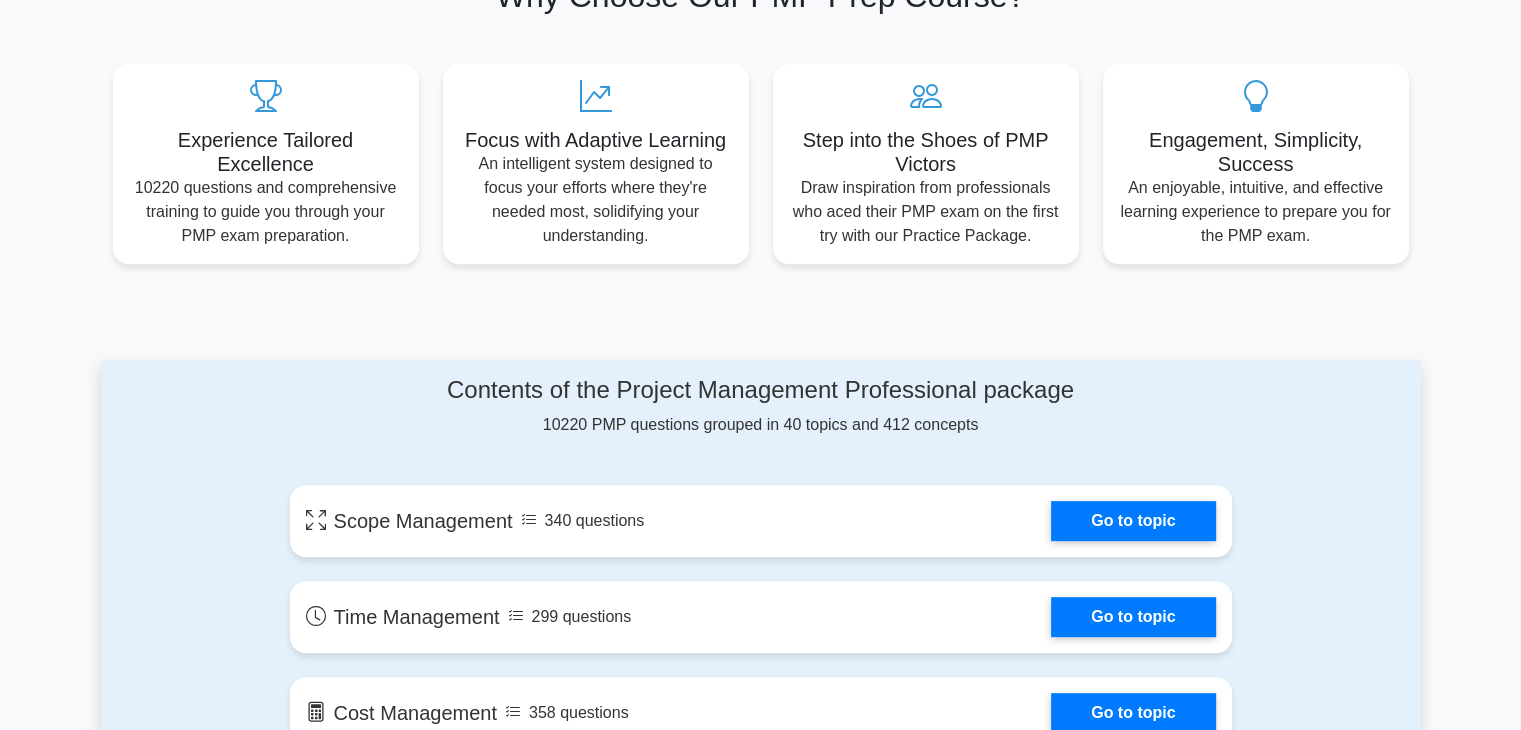scroll, scrollTop: 800, scrollLeft: 0, axis: vertical 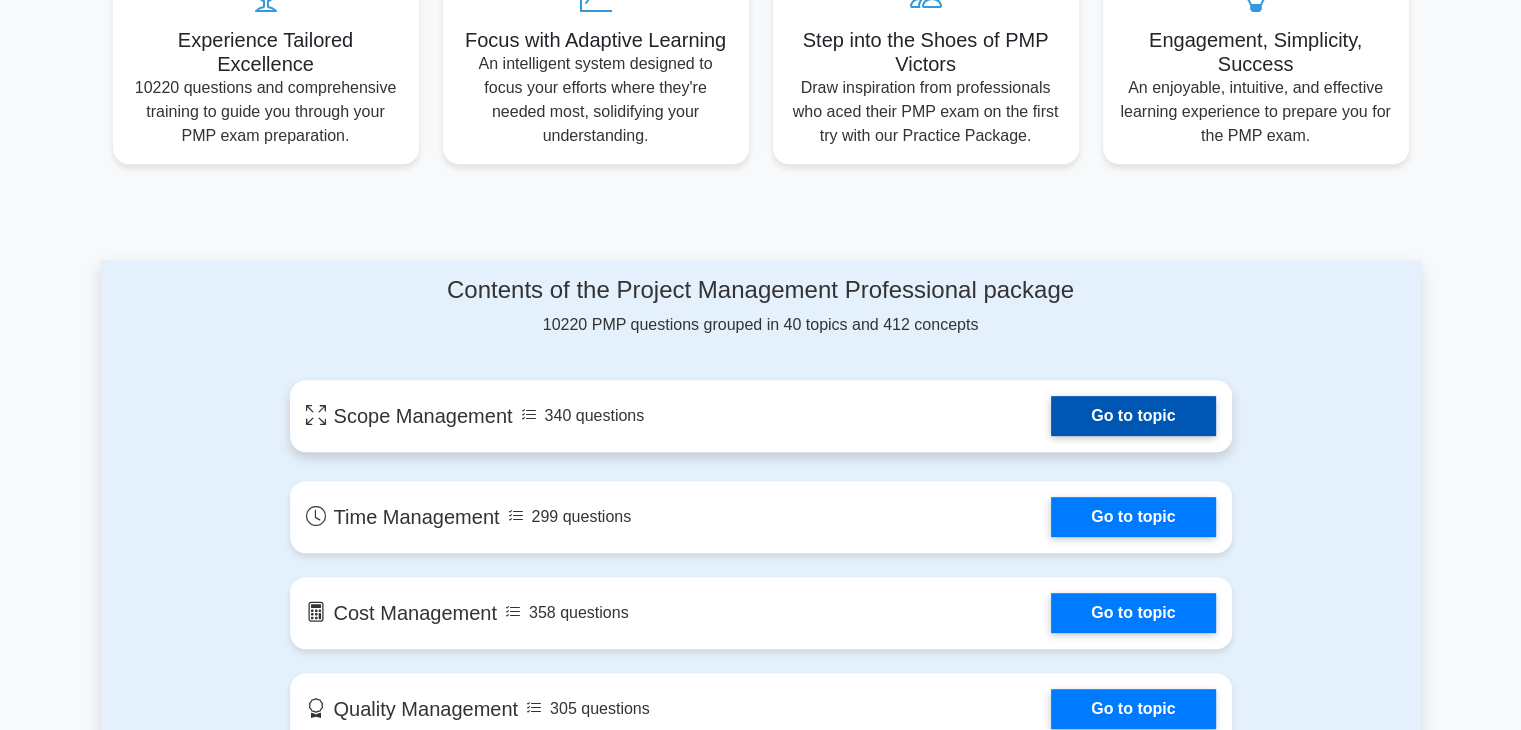 click on "Go to topic" at bounding box center (1133, 416) 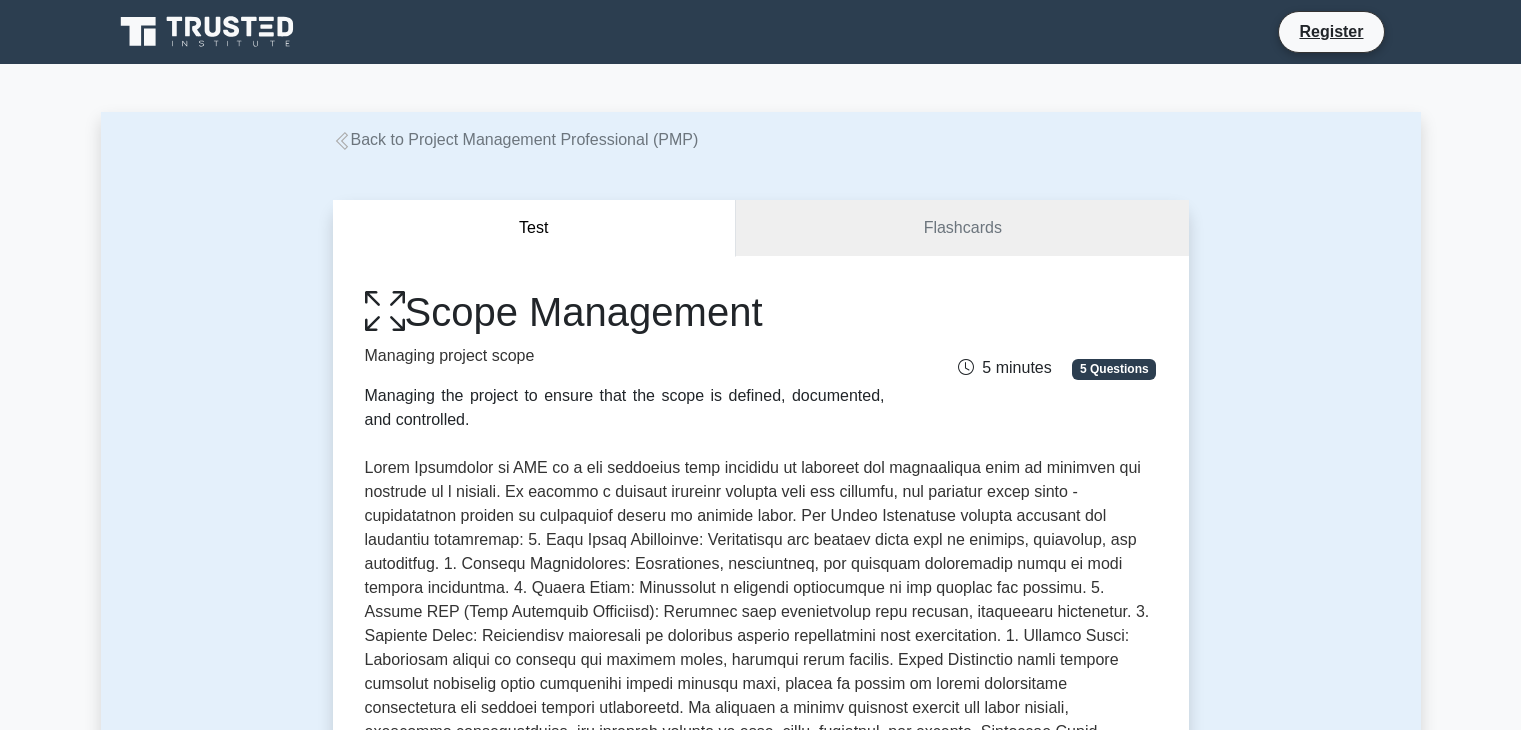 scroll, scrollTop: 0, scrollLeft: 0, axis: both 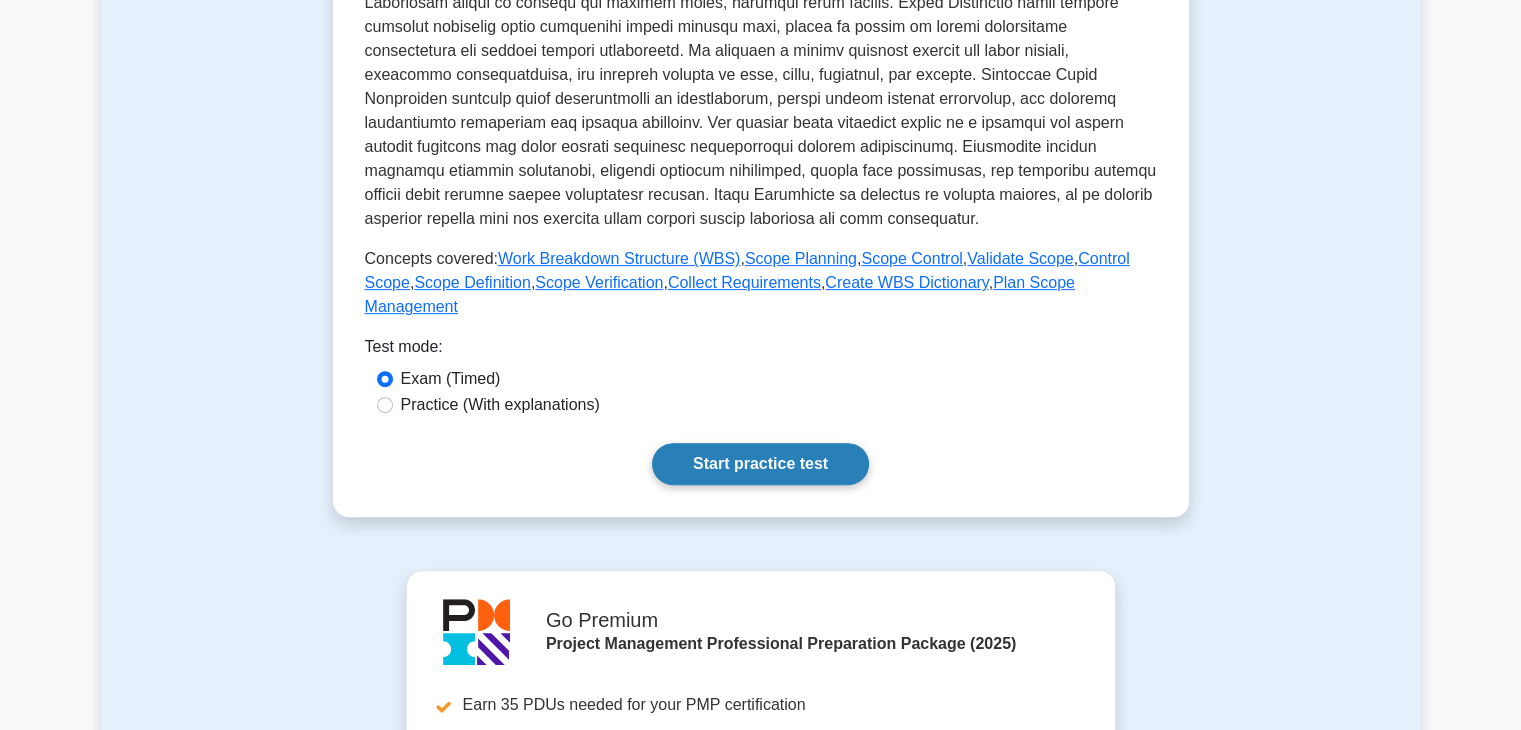 click on "Start practice test" at bounding box center (760, 464) 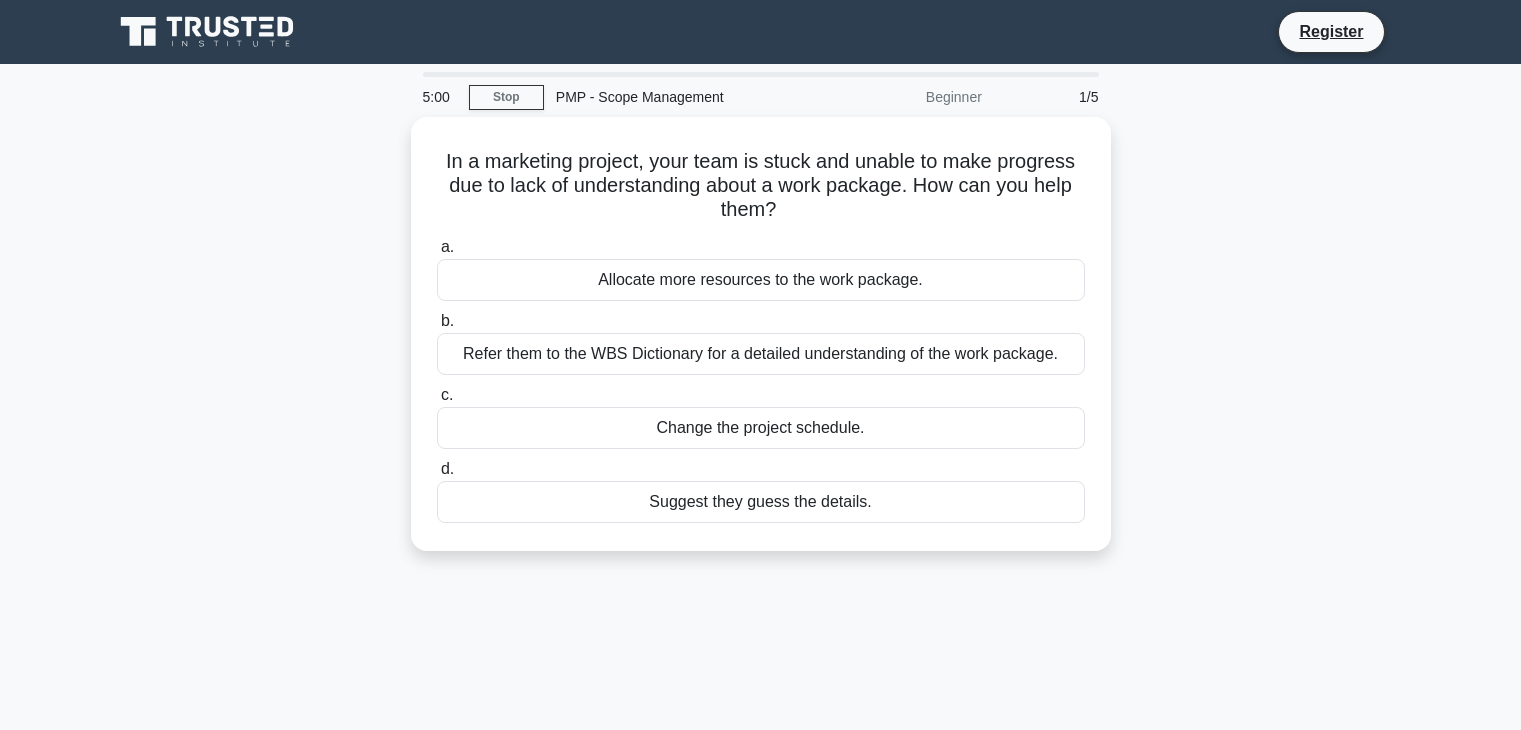 scroll, scrollTop: 0, scrollLeft: 0, axis: both 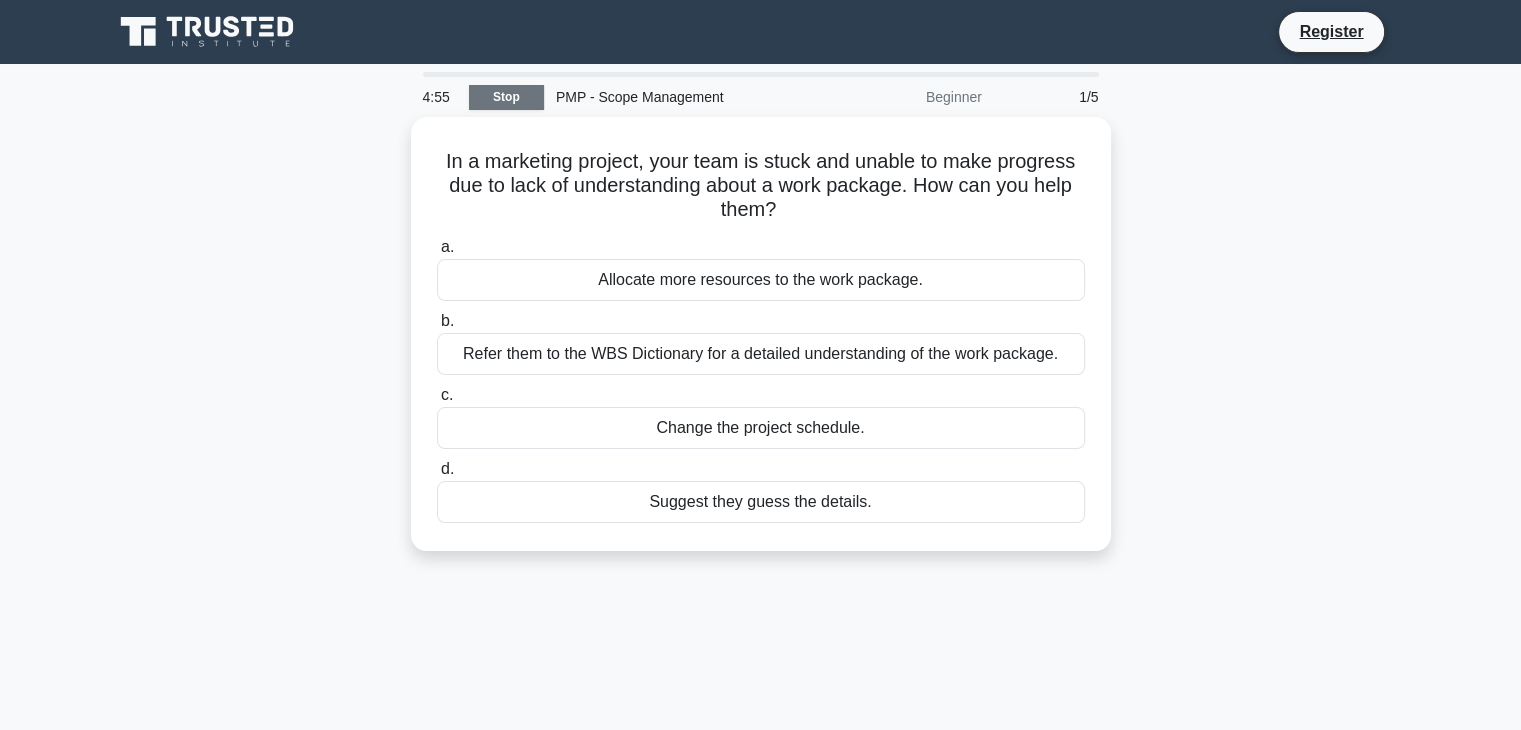click on "Stop" at bounding box center [506, 97] 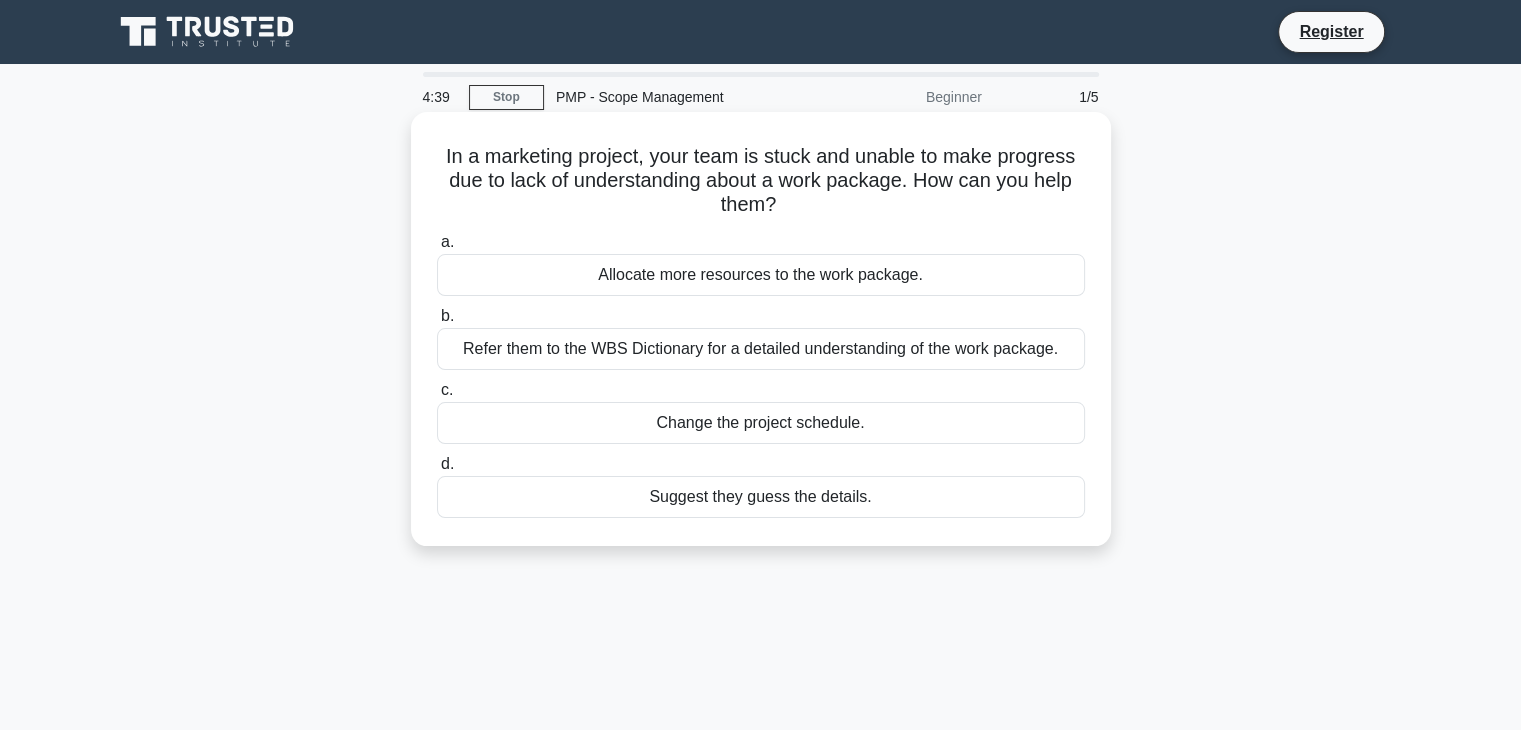 click on "Refer them to the WBS Dictionary for a detailed understanding of the work package." at bounding box center (761, 349) 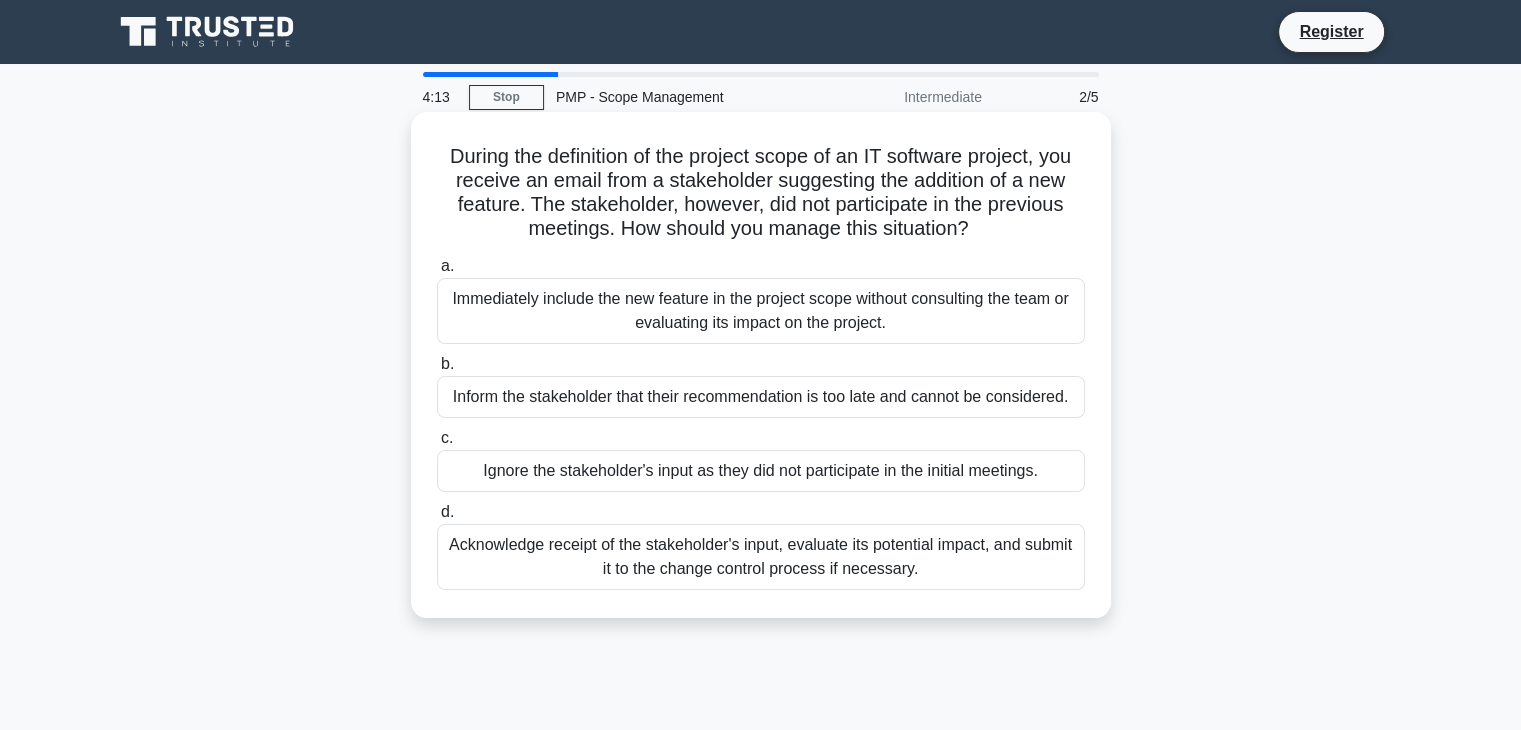 click on "Acknowledge receipt of the stakeholder's input, evaluate its potential impact, and submit it to the change control process if necessary." at bounding box center (761, 557) 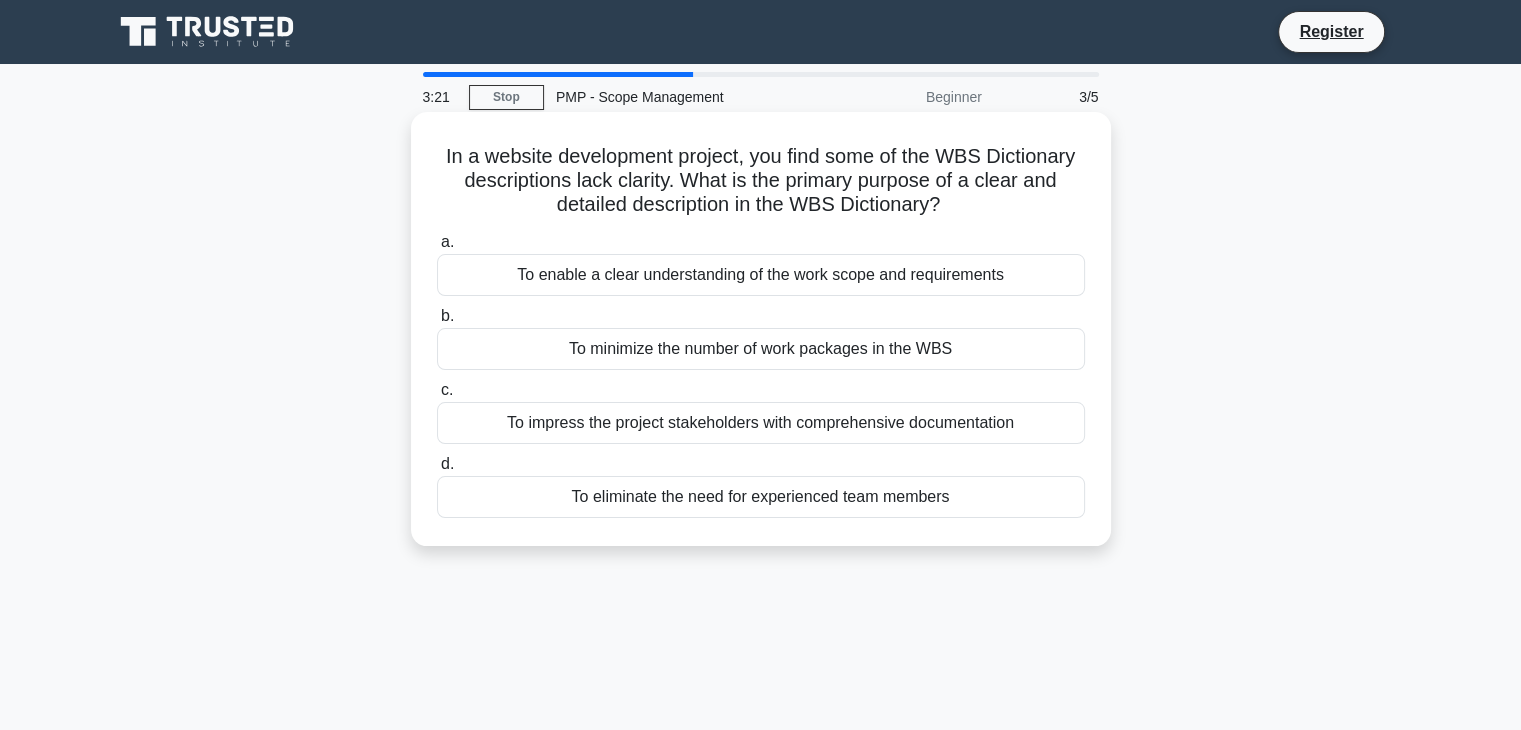 click on "To enable a clear understanding of the work scope and requirements" at bounding box center (761, 275) 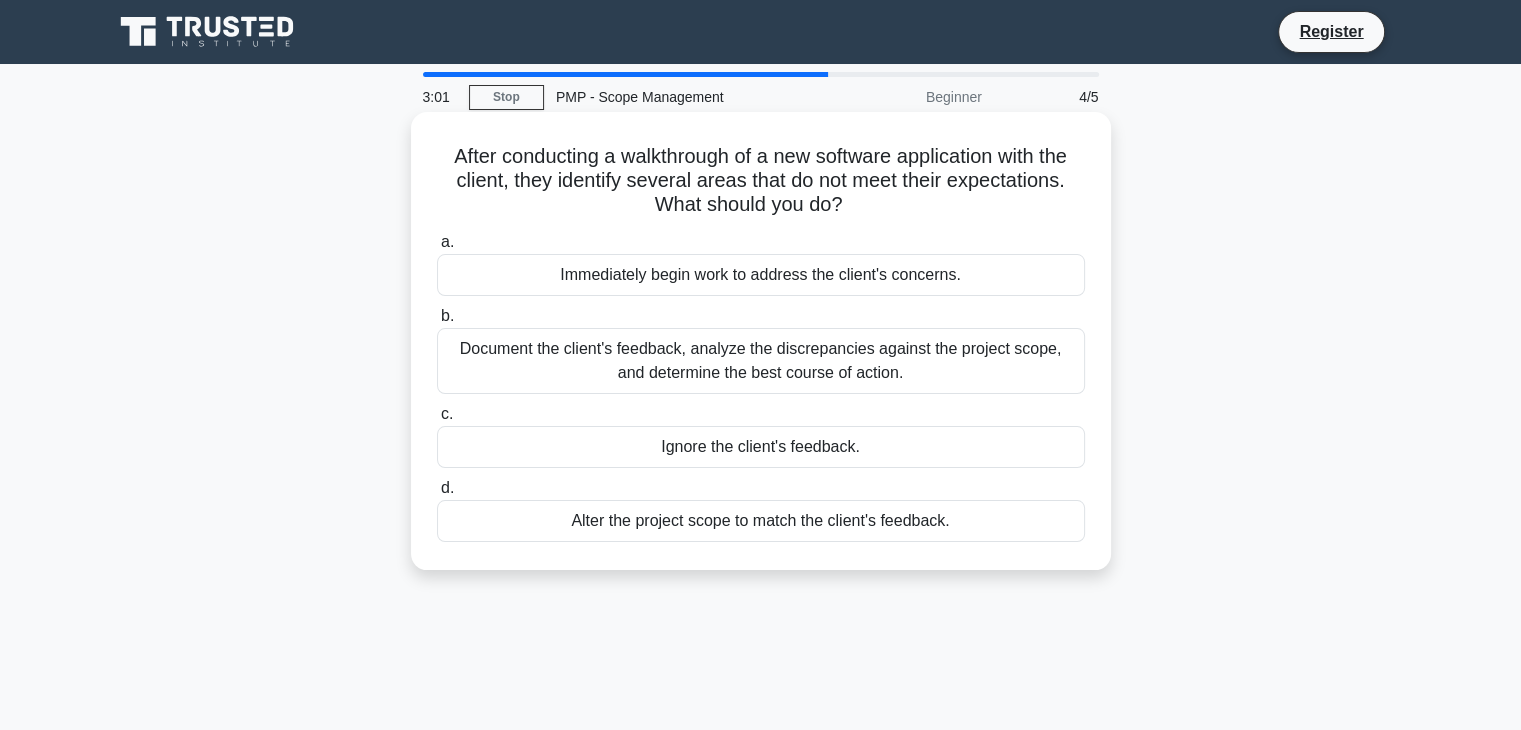 click on "Document the client's feedback, analyze the discrepancies against the project scope, and determine the best course of action." at bounding box center (761, 361) 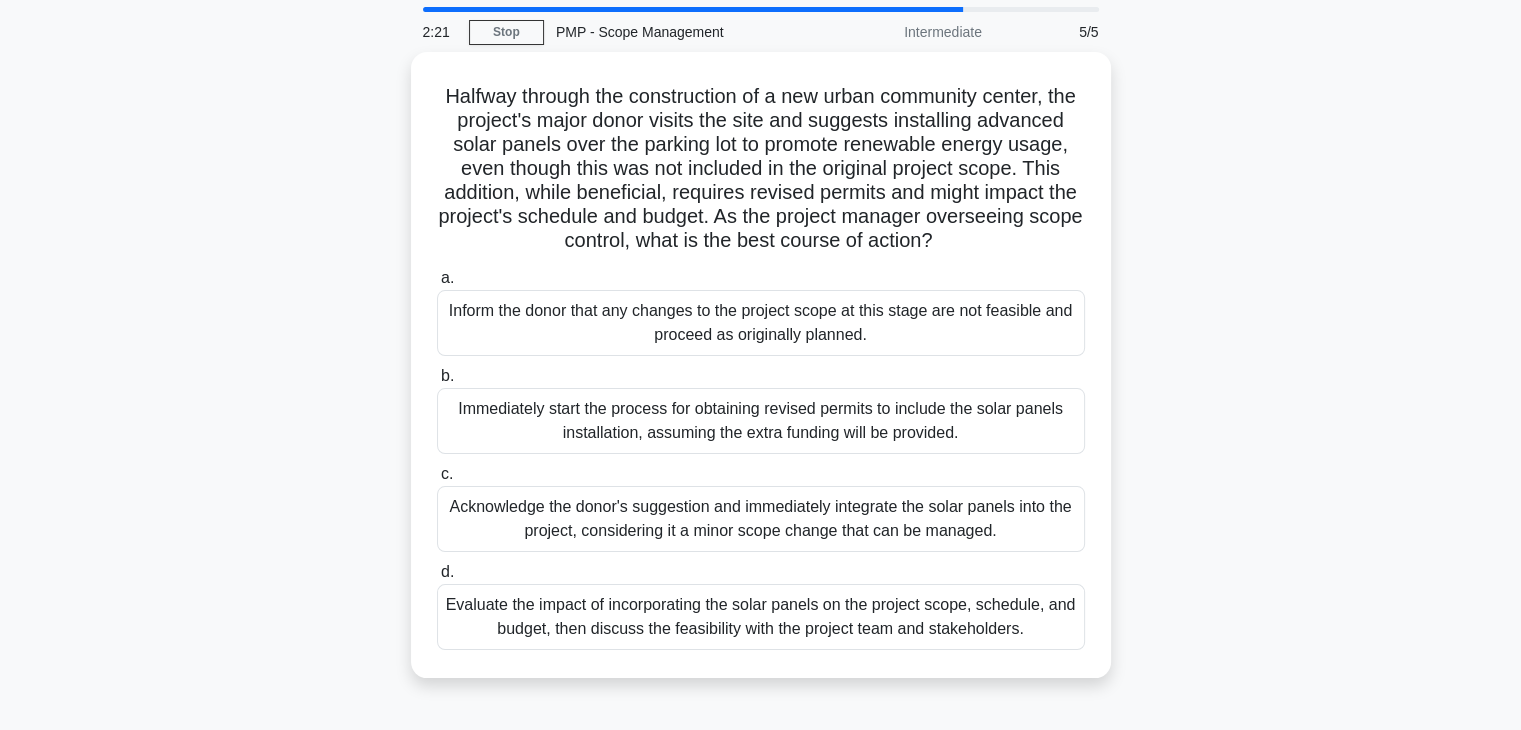 scroll, scrollTop: 100, scrollLeft: 0, axis: vertical 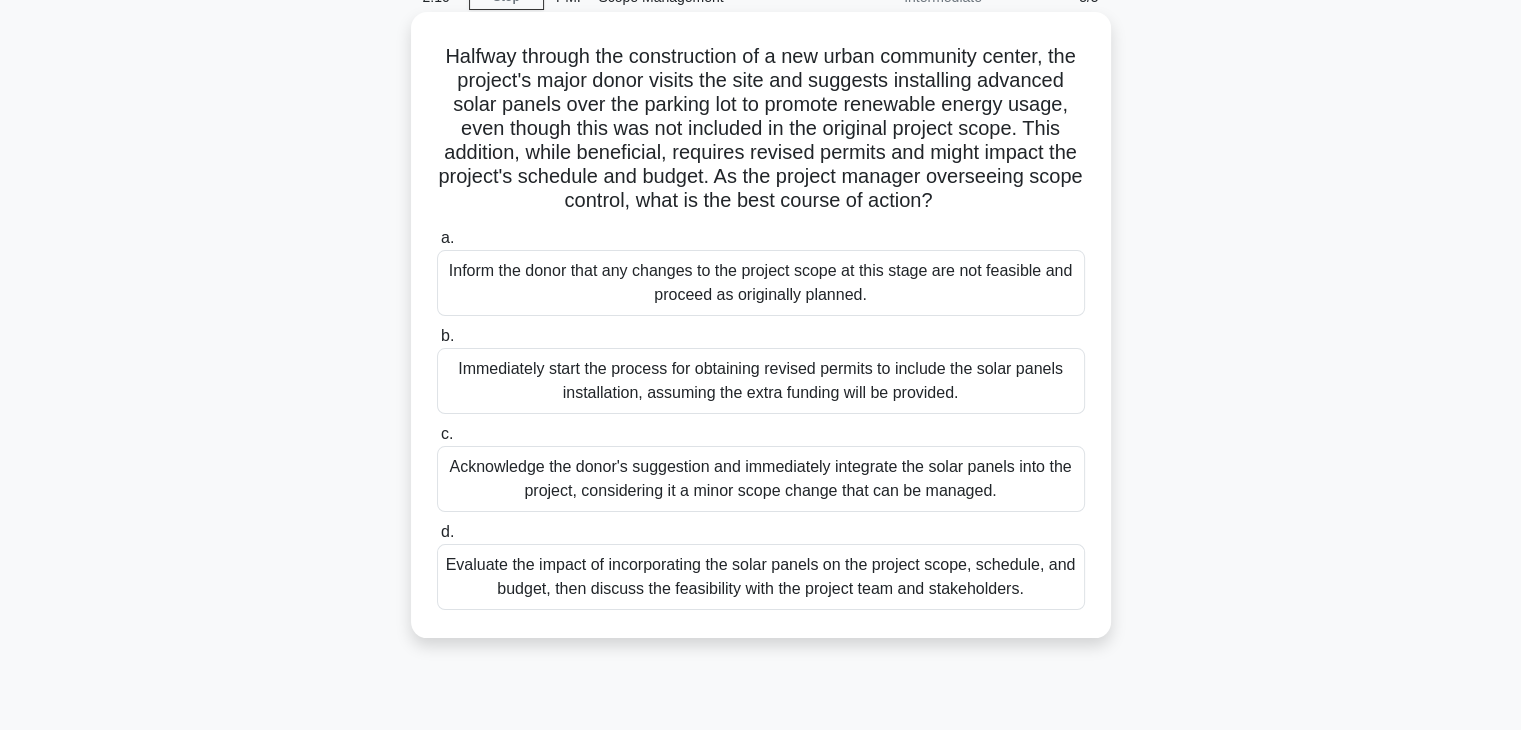 click on "Evaluate the impact of incorporating the solar panels on the project scope, schedule, and budget, then discuss the feasibility with the project team and stakeholders." at bounding box center (761, 577) 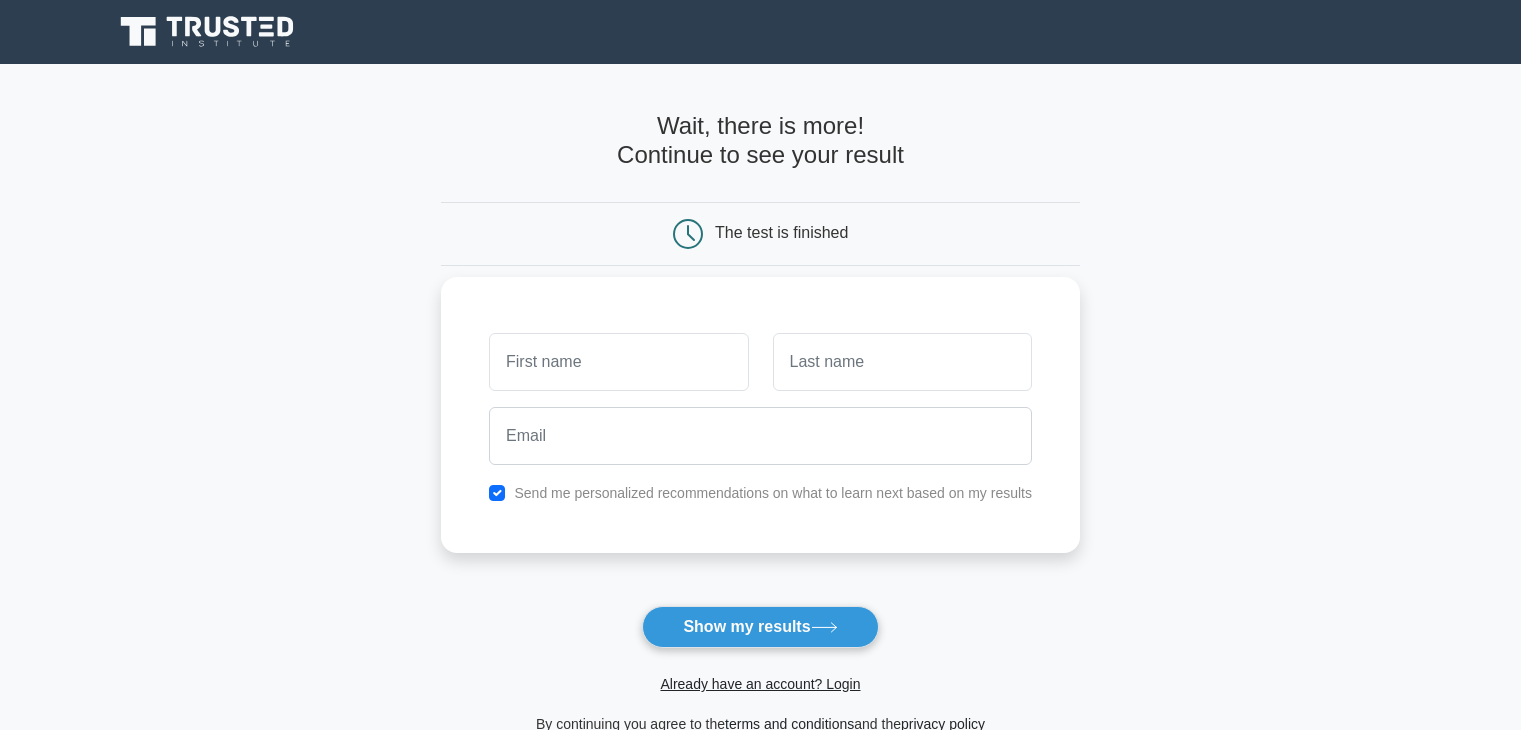 scroll, scrollTop: 0, scrollLeft: 0, axis: both 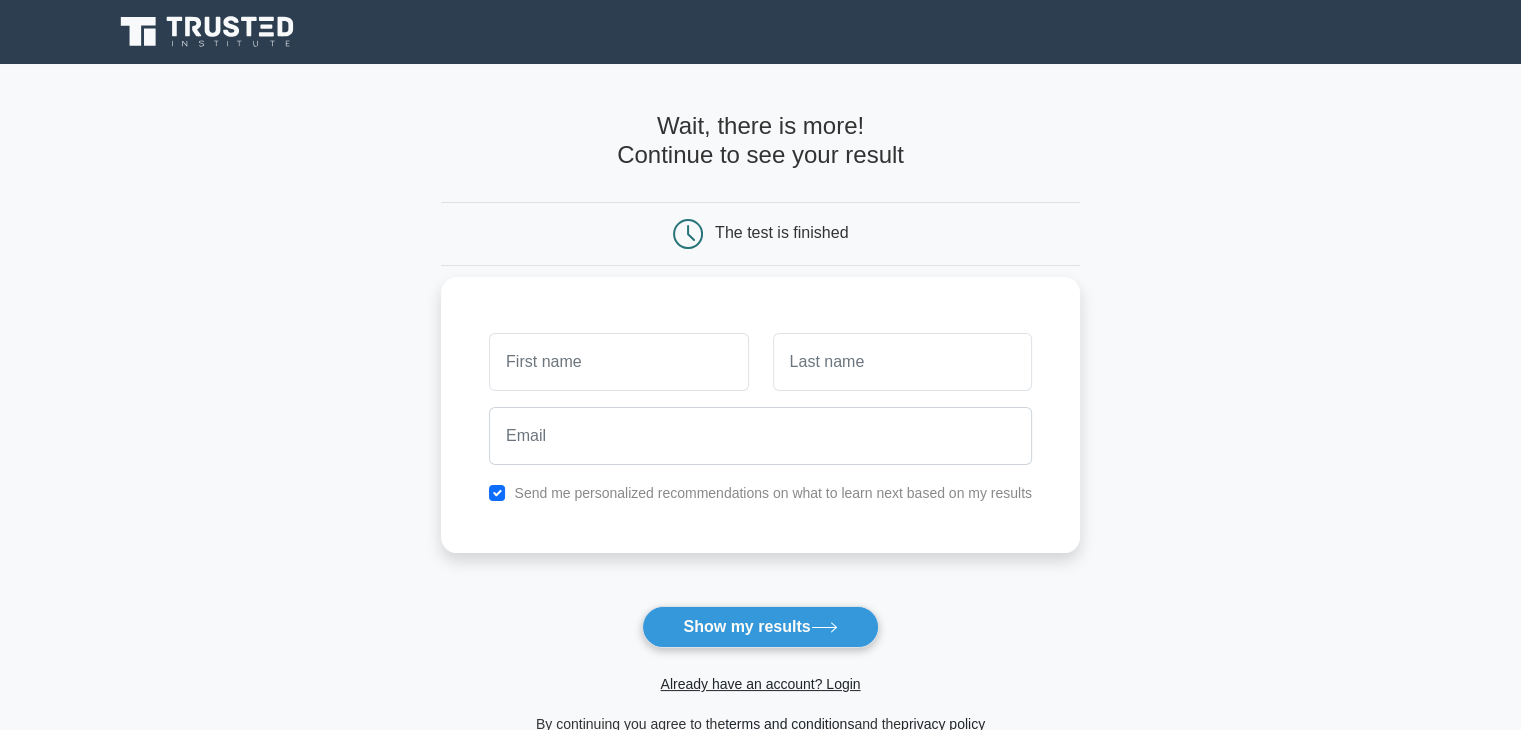 click at bounding box center [618, 362] 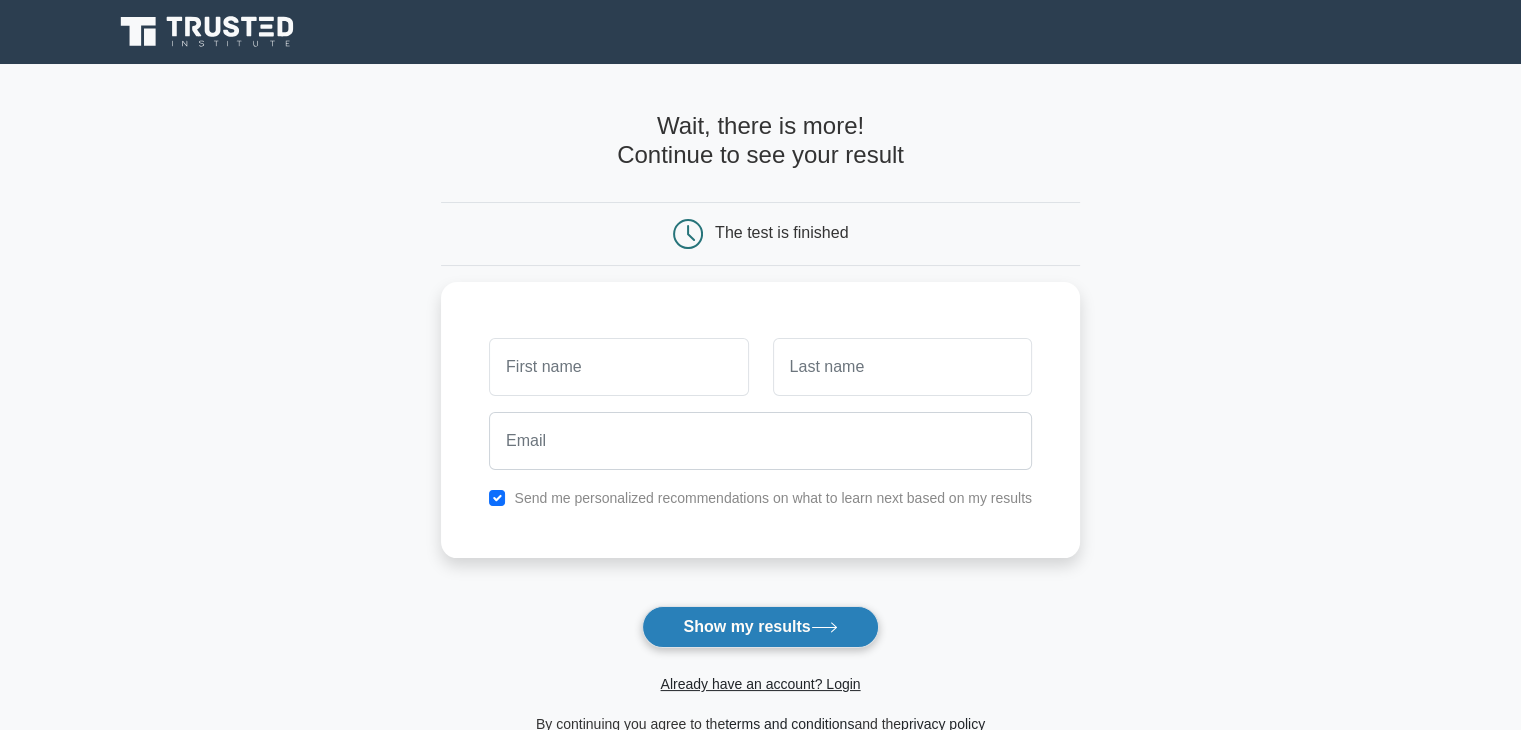 click on "Show my results" at bounding box center [760, 627] 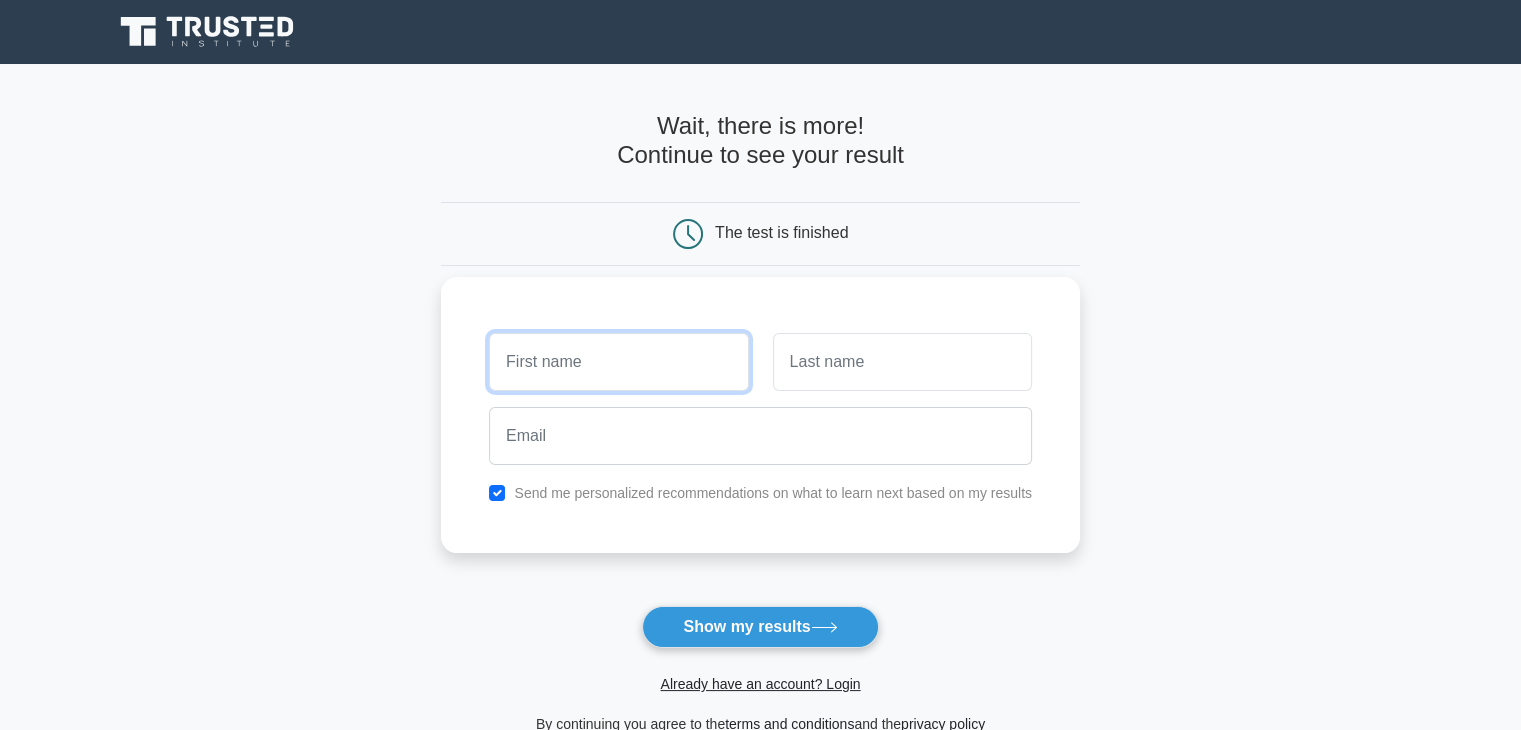 click at bounding box center [618, 362] 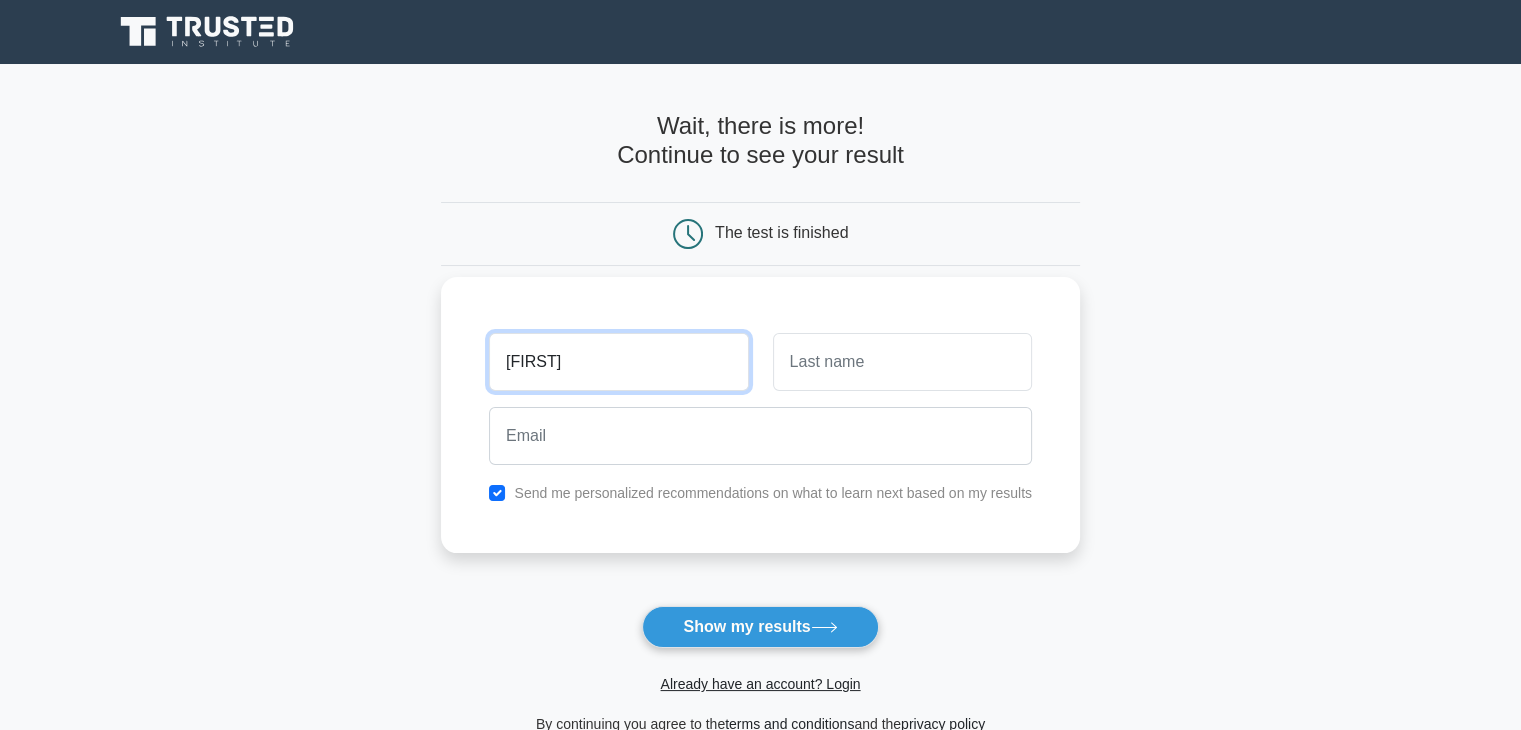 type on "[FIRST]" 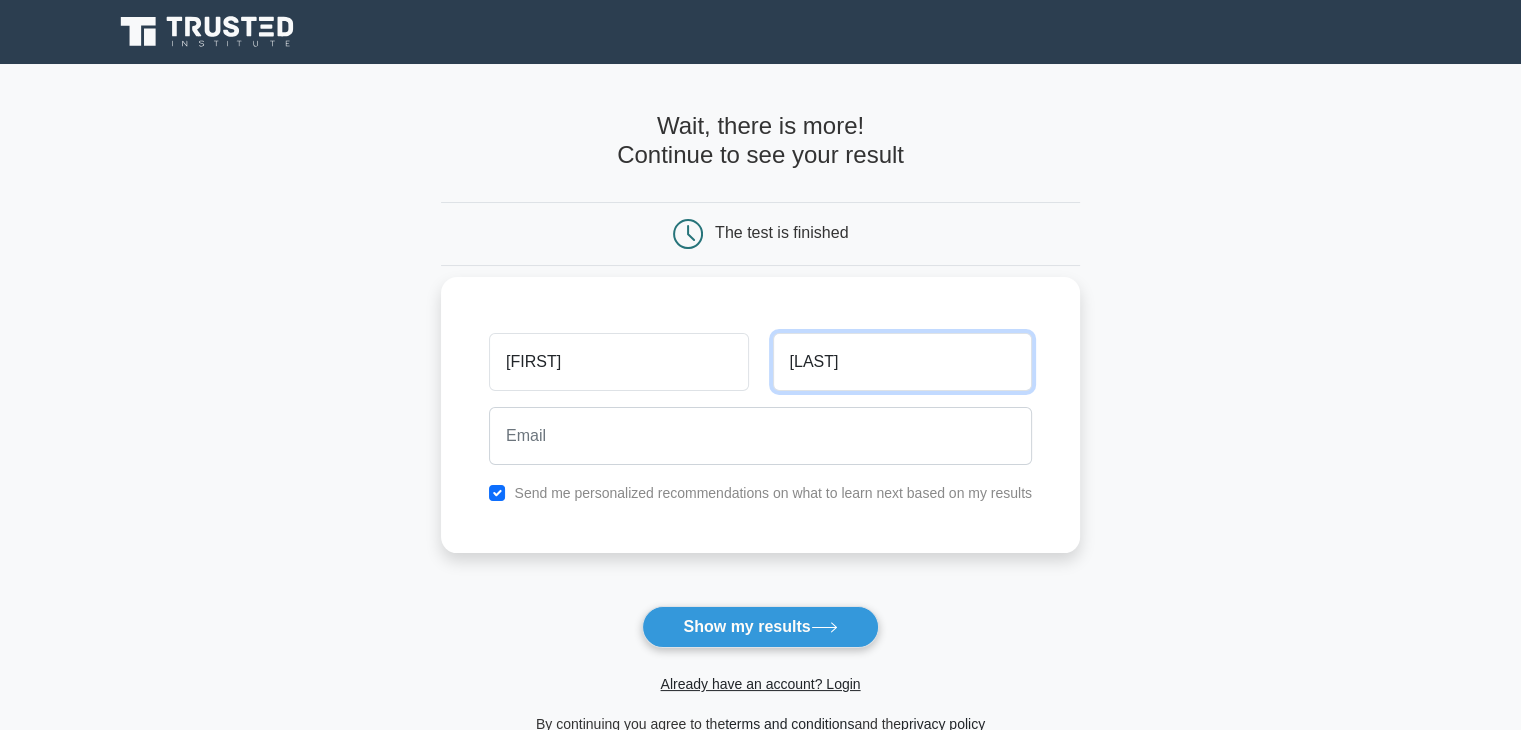 type on "Vijayakuamr" 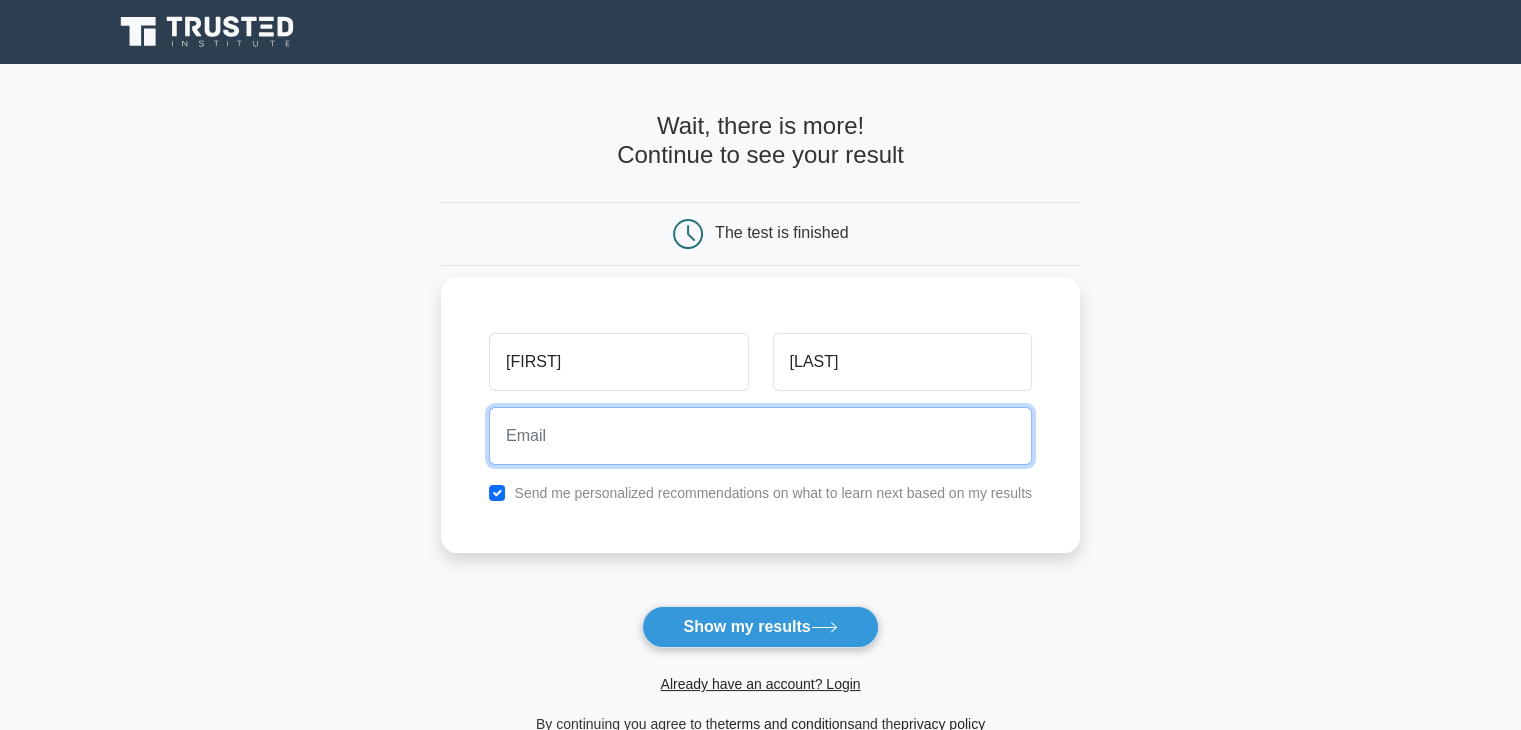 click at bounding box center (760, 436) 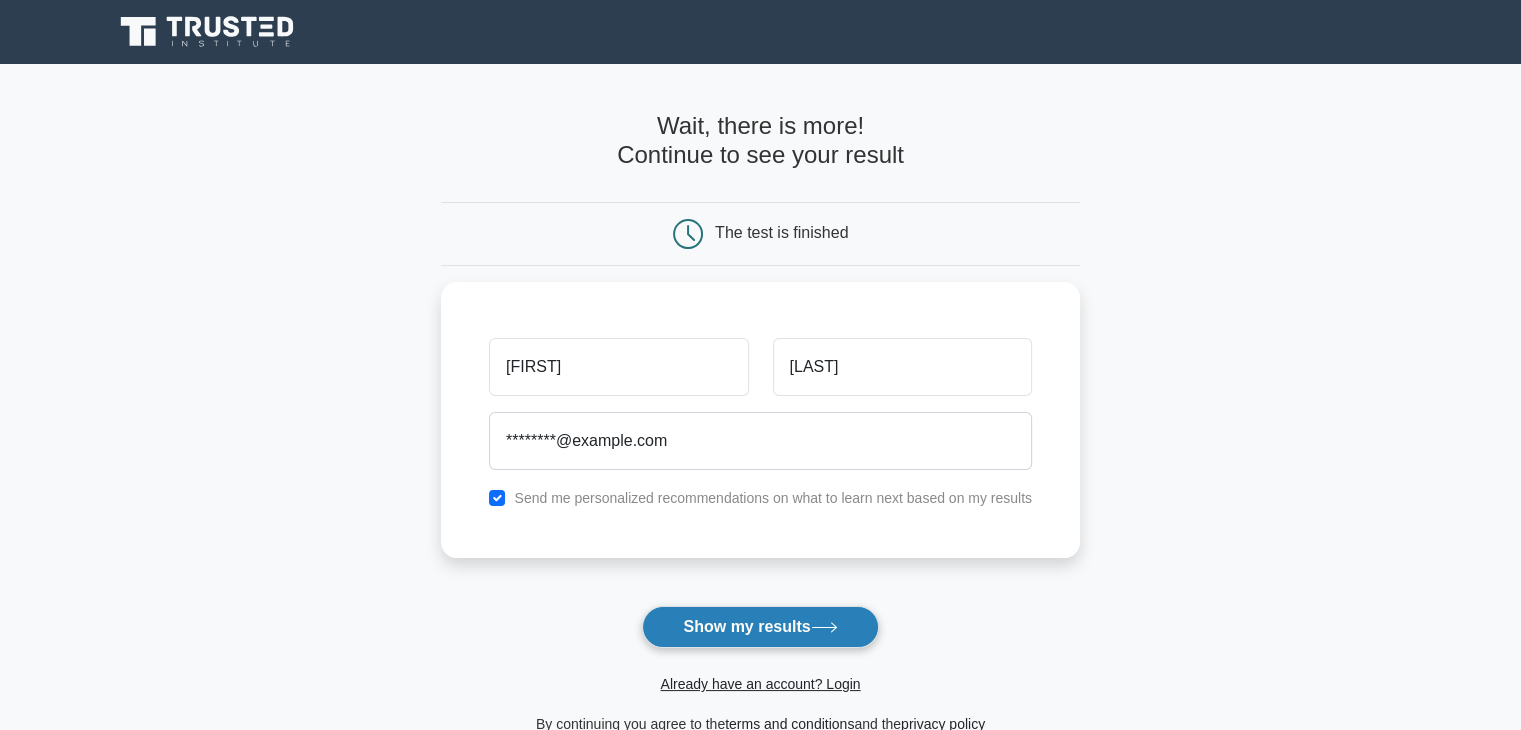 click on "Show my results" at bounding box center (760, 627) 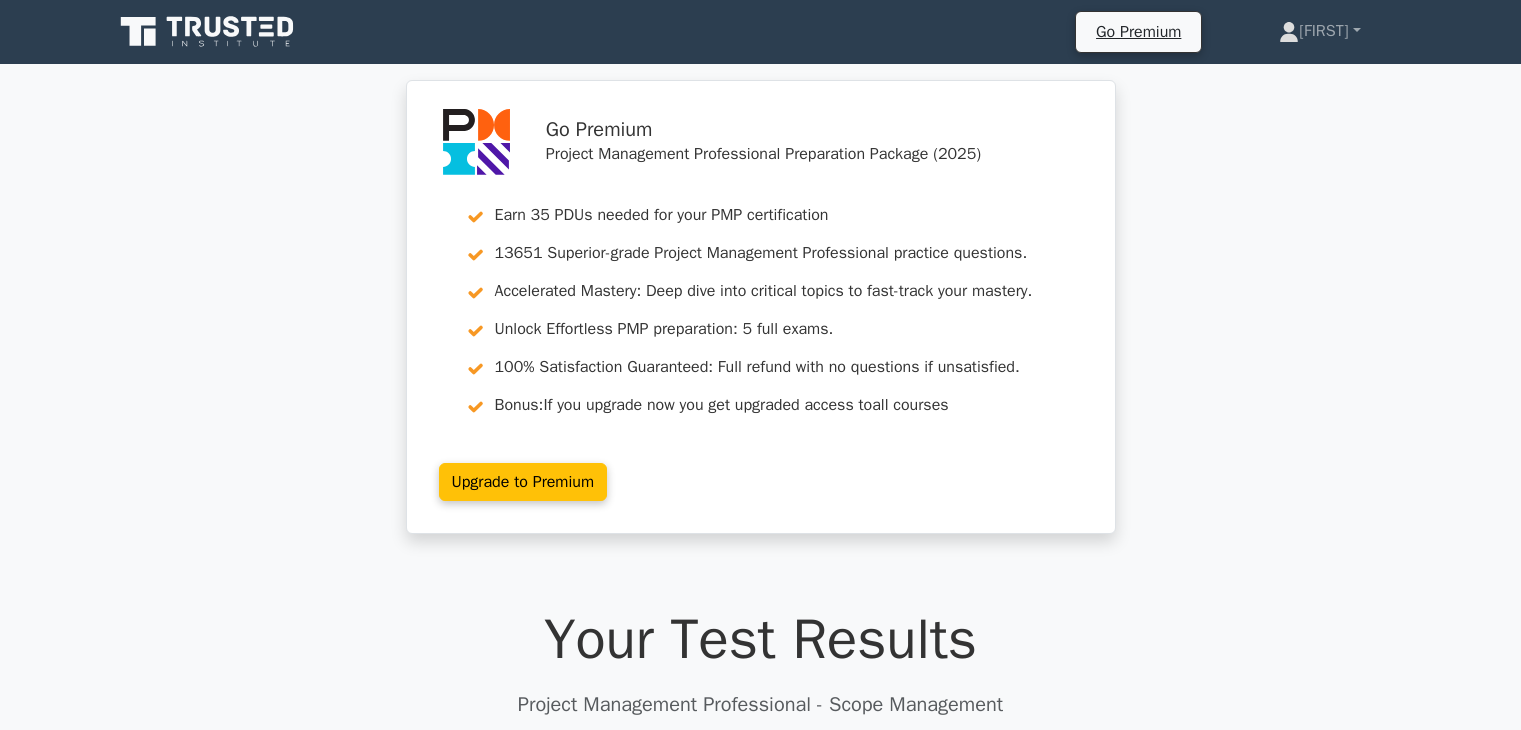 scroll, scrollTop: 0, scrollLeft: 0, axis: both 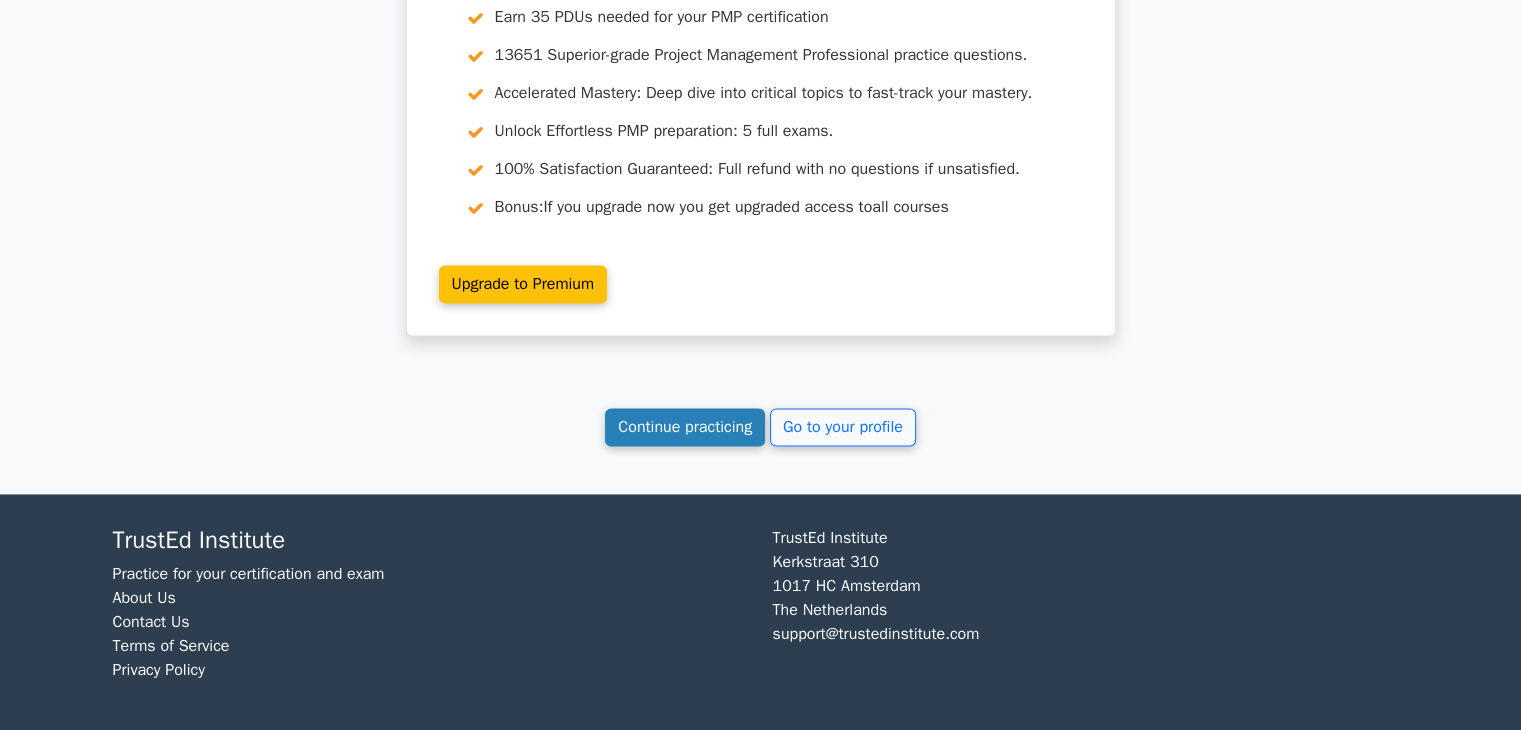 click on "Continue practicing" at bounding box center [685, 427] 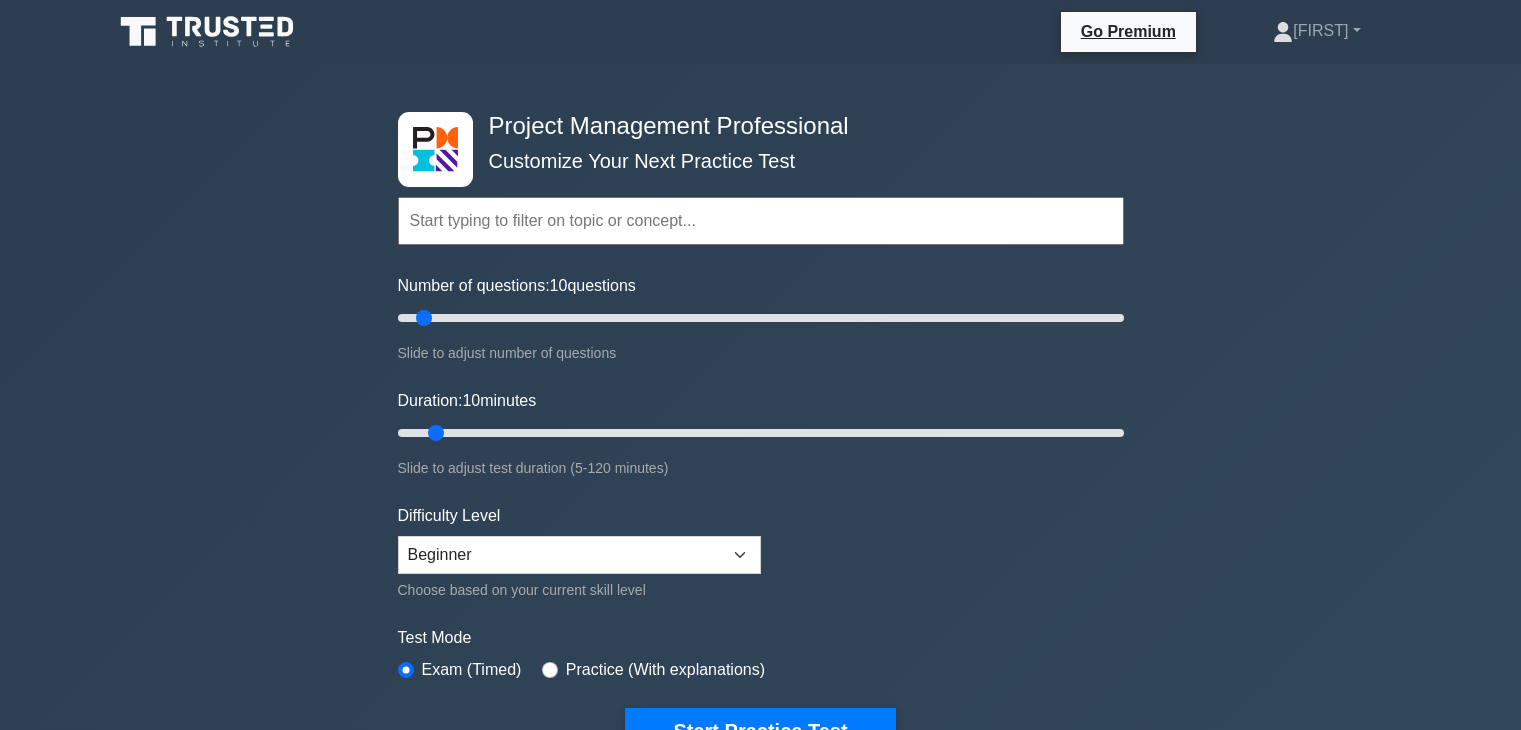 scroll, scrollTop: 0, scrollLeft: 0, axis: both 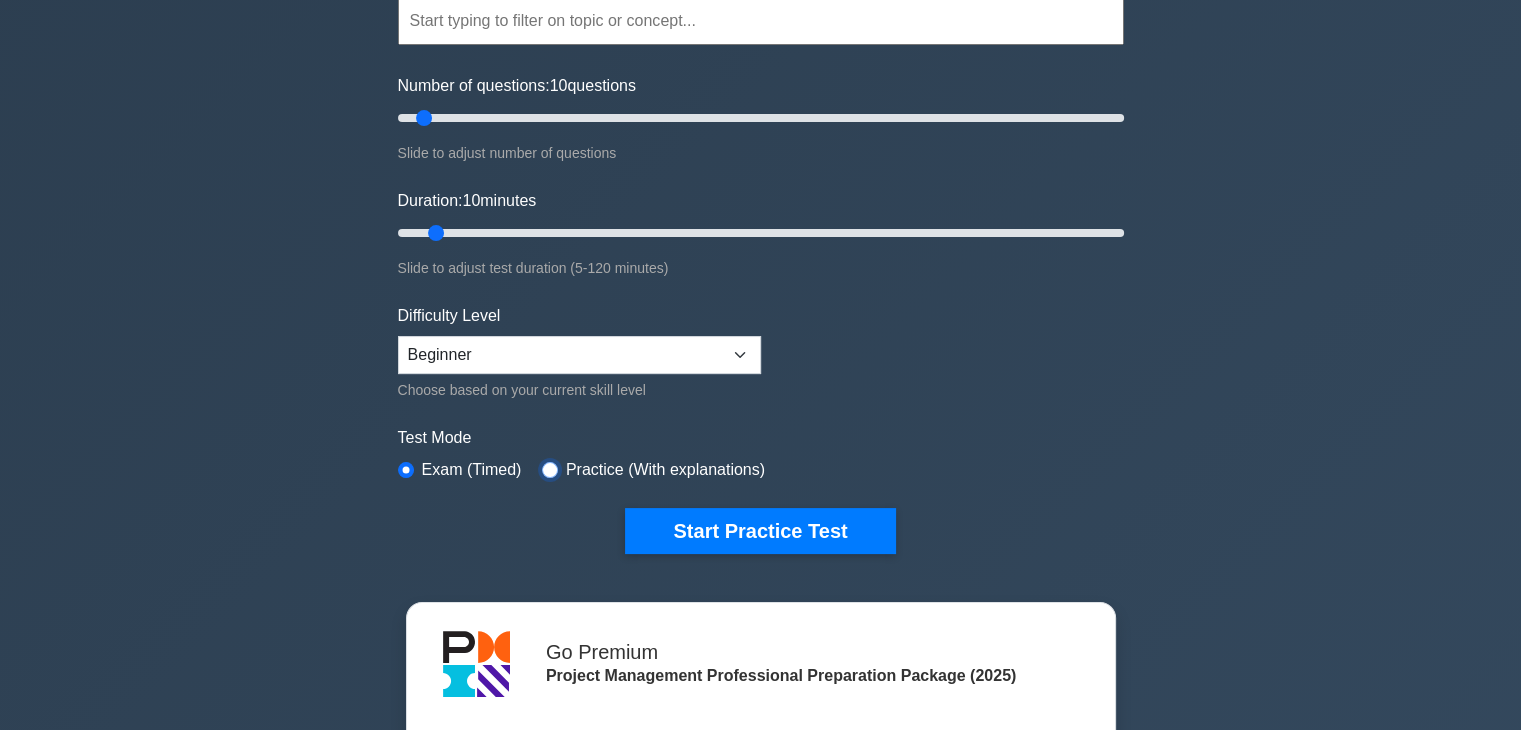 click at bounding box center [550, 470] 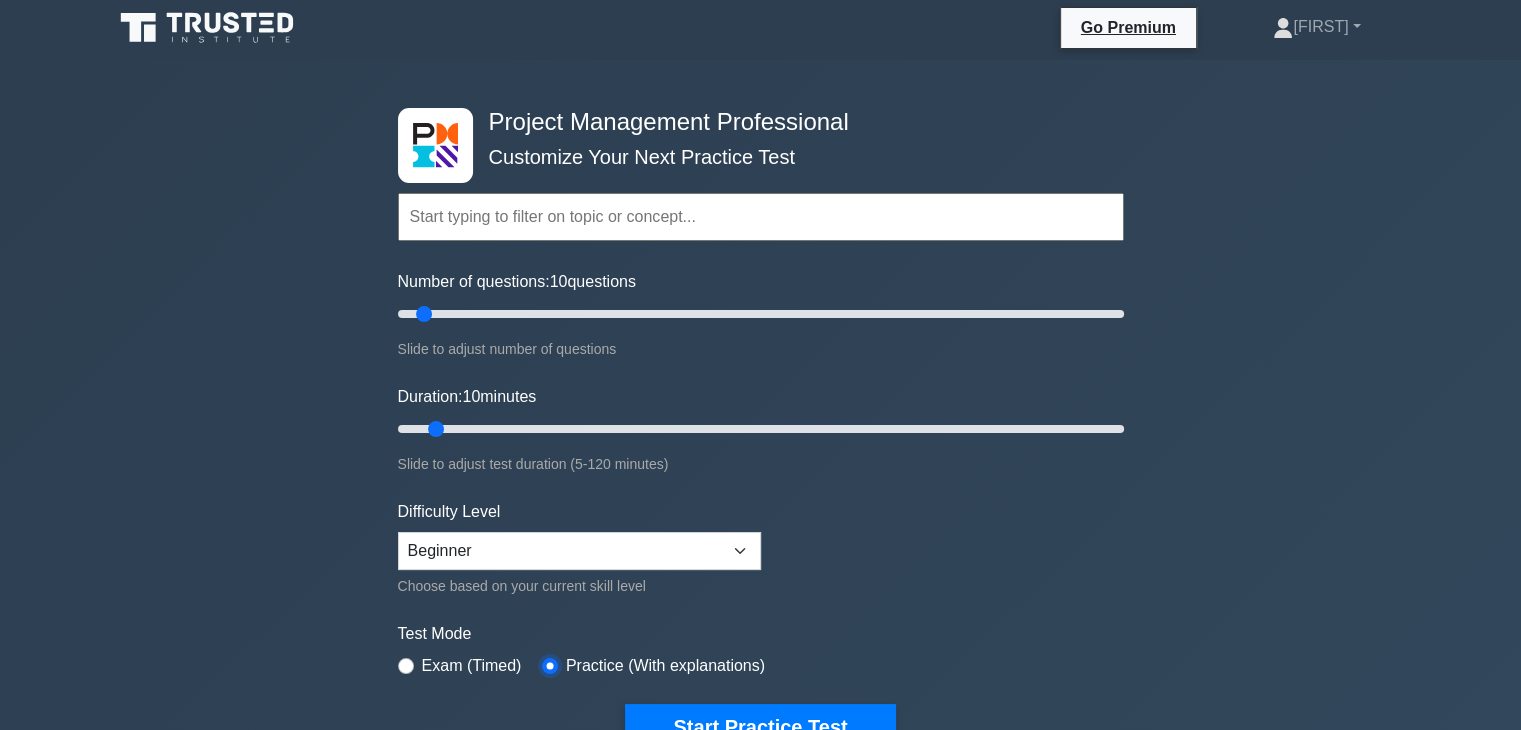 scroll, scrollTop: 0, scrollLeft: 0, axis: both 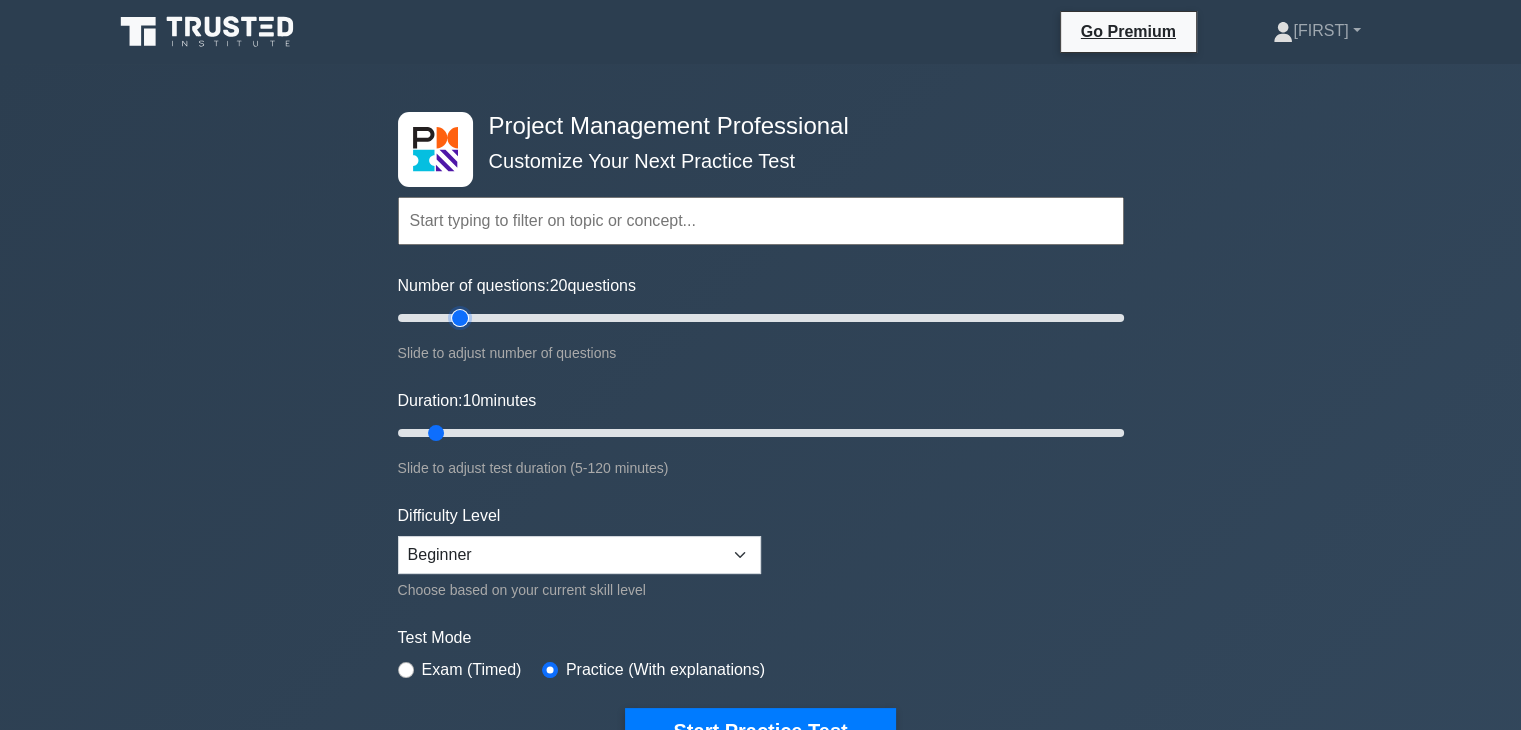 drag, startPoint x: 424, startPoint y: 317, endPoint x: 453, endPoint y: 321, distance: 29.274563 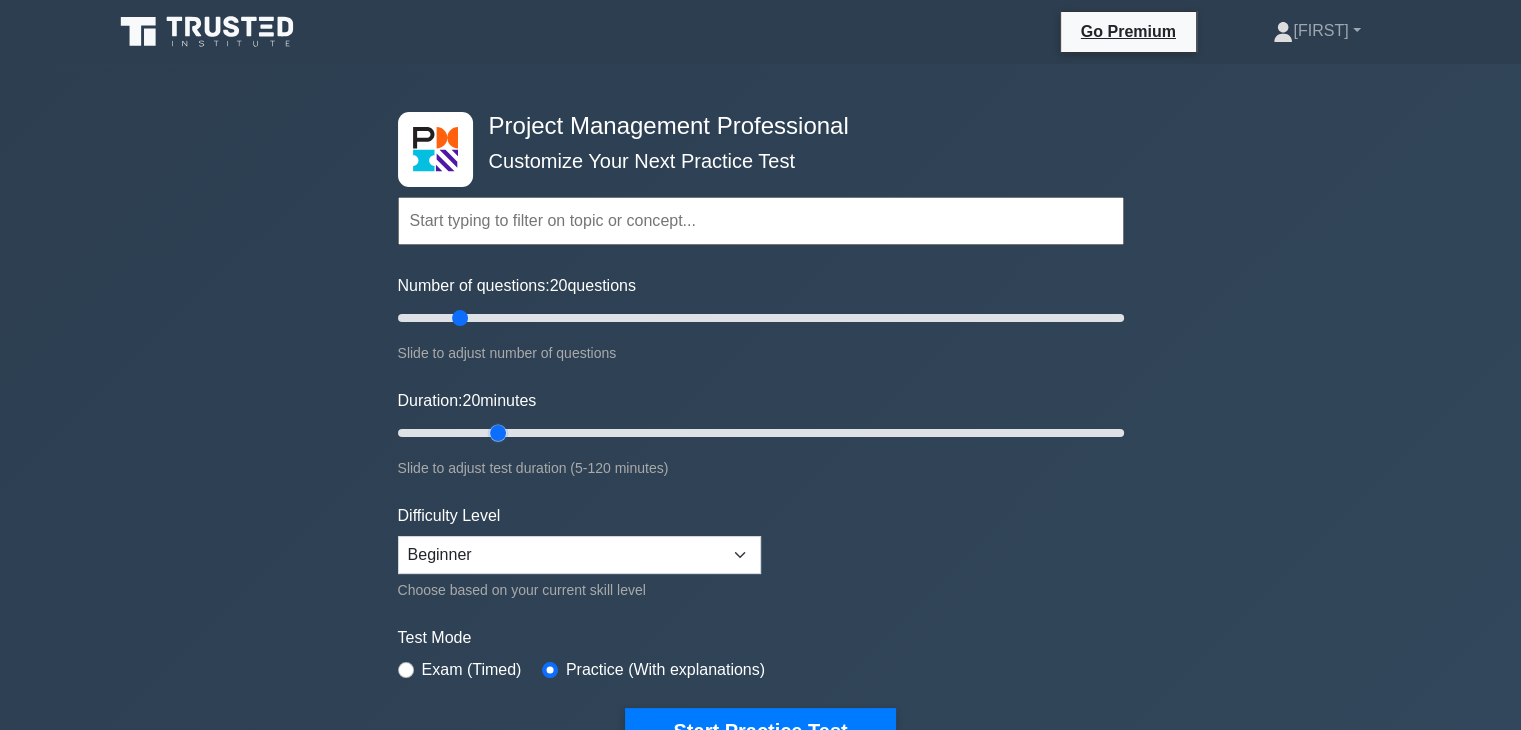 drag, startPoint x: 436, startPoint y: 437, endPoint x: 484, endPoint y: 446, distance: 48.83646 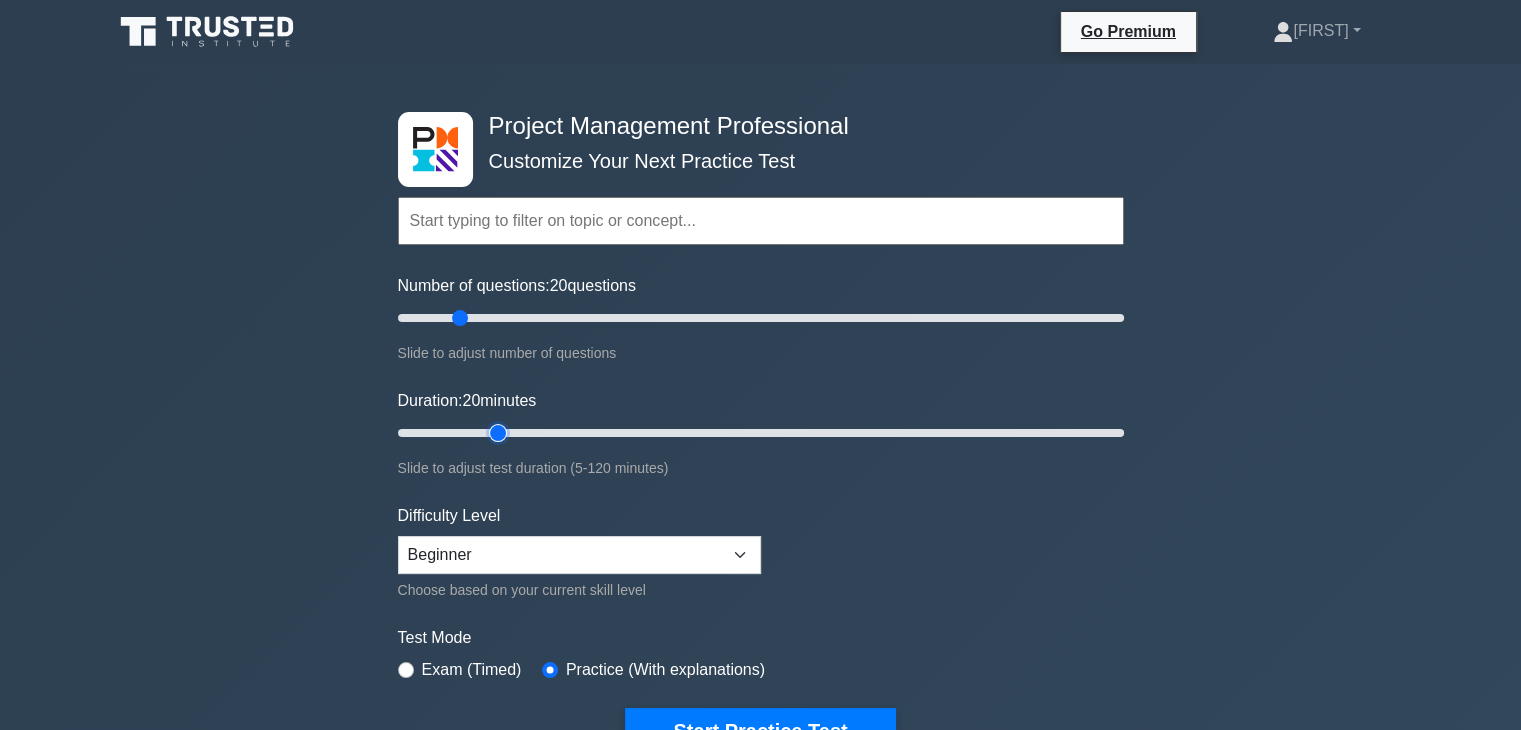 type on "20" 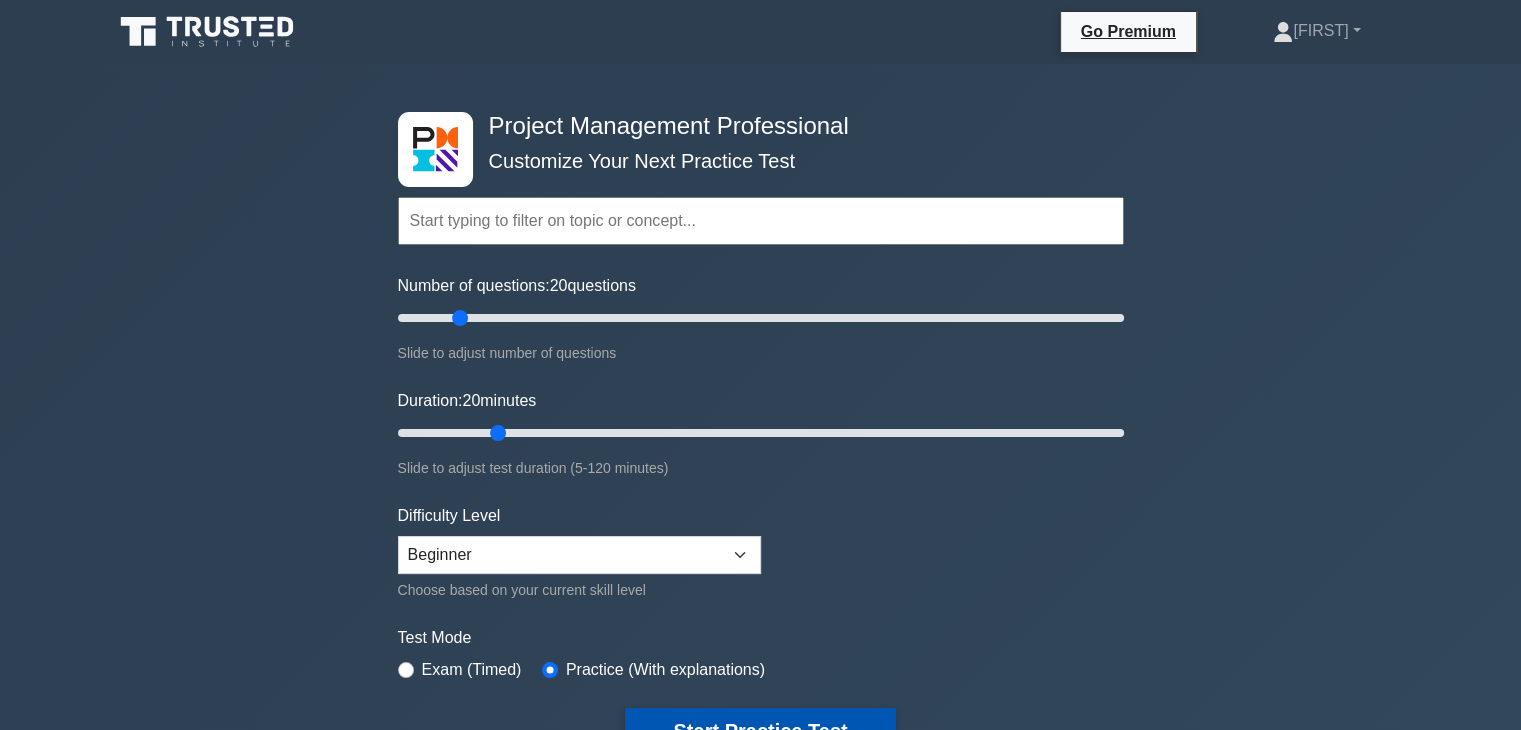 click on "Start Practice Test" at bounding box center [760, 731] 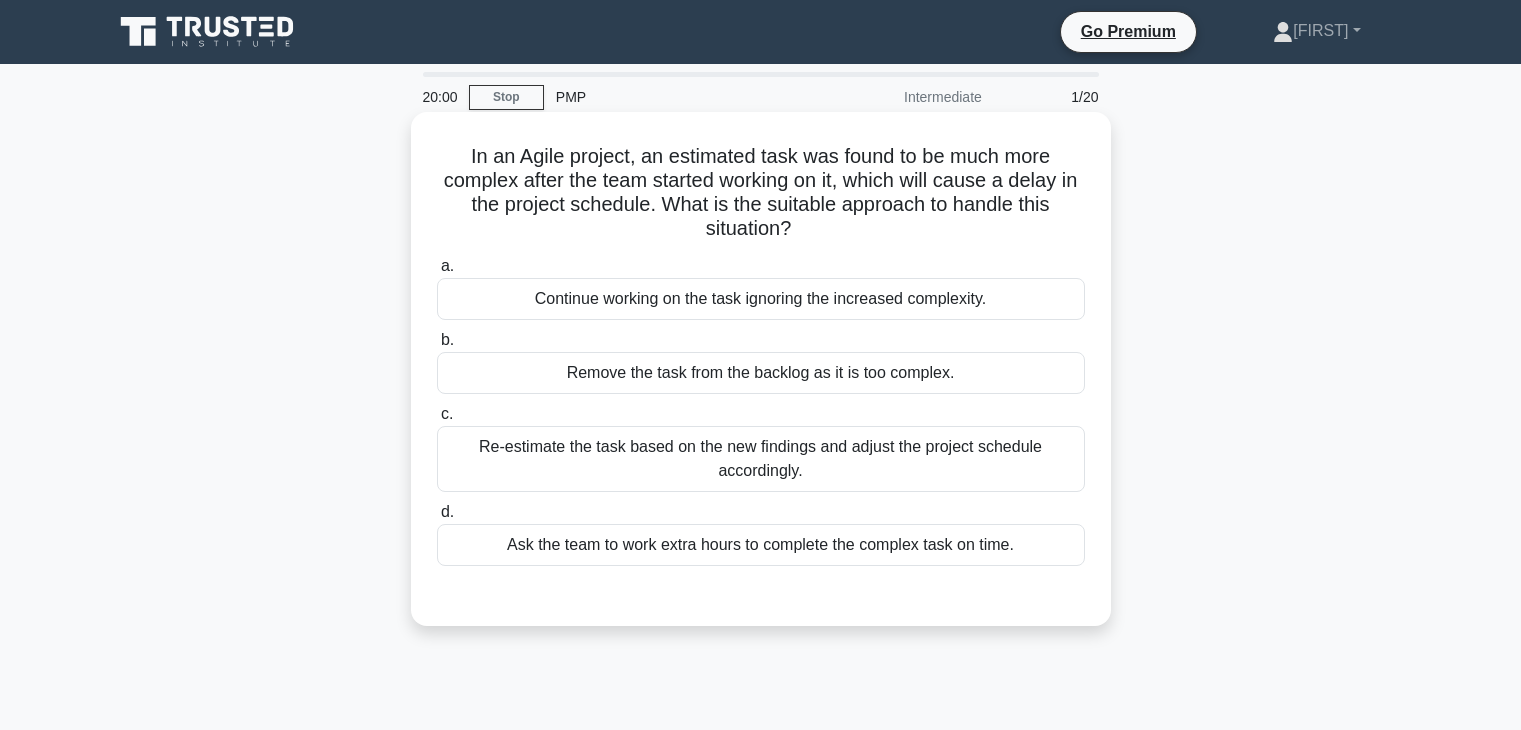 scroll, scrollTop: 0, scrollLeft: 0, axis: both 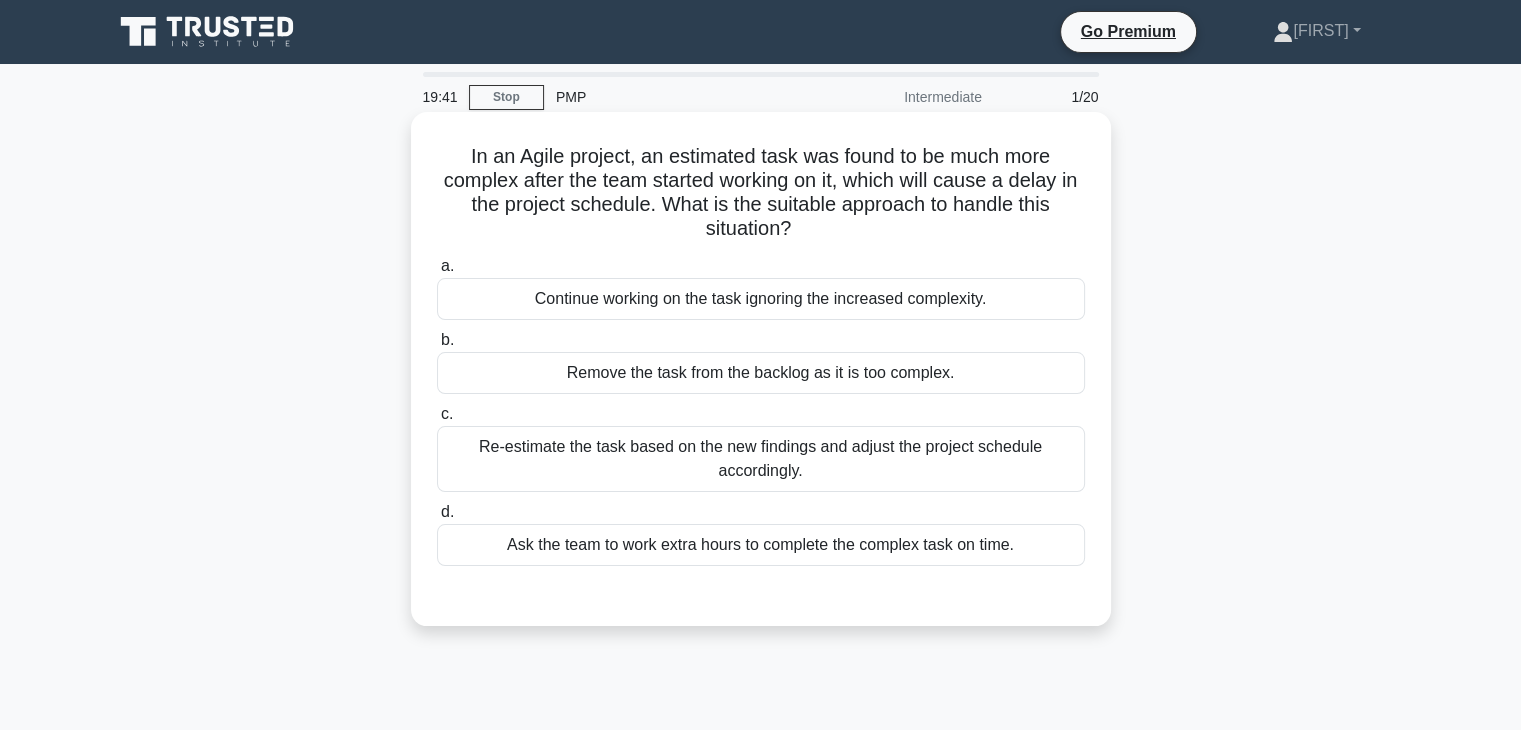 click on "Re-estimate the task based on the new findings and adjust the project schedule accordingly." at bounding box center [761, 459] 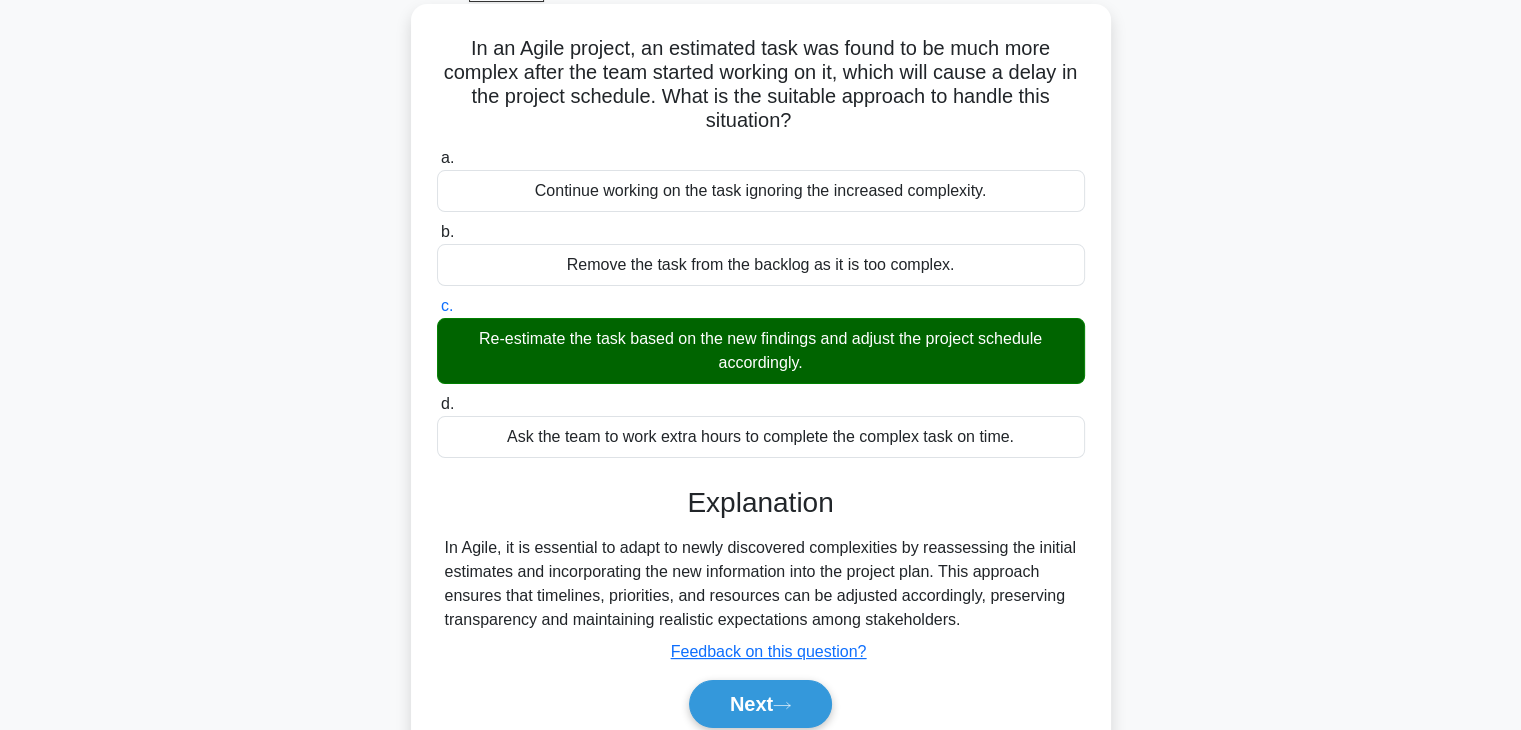 scroll, scrollTop: 351, scrollLeft: 0, axis: vertical 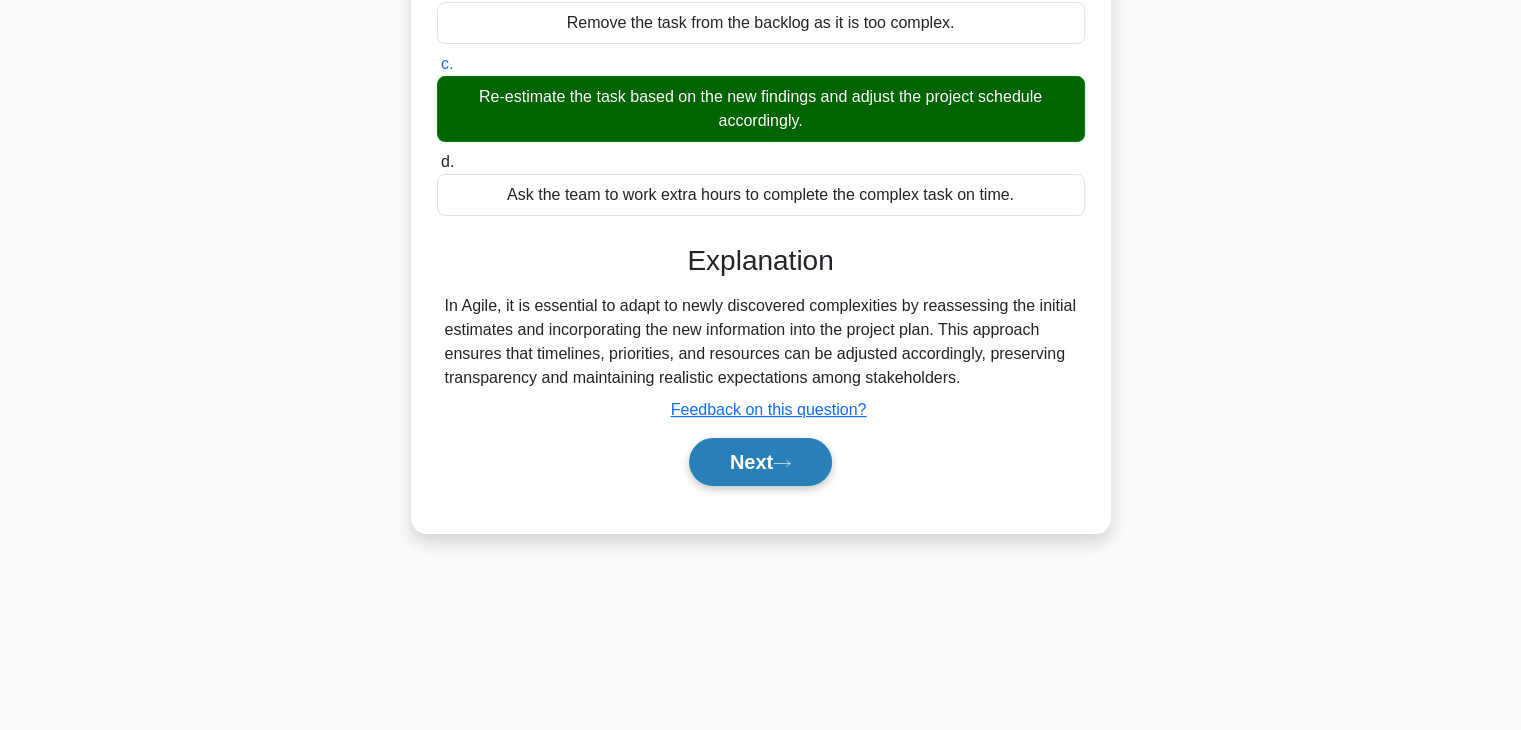 click on "Next" at bounding box center [760, 462] 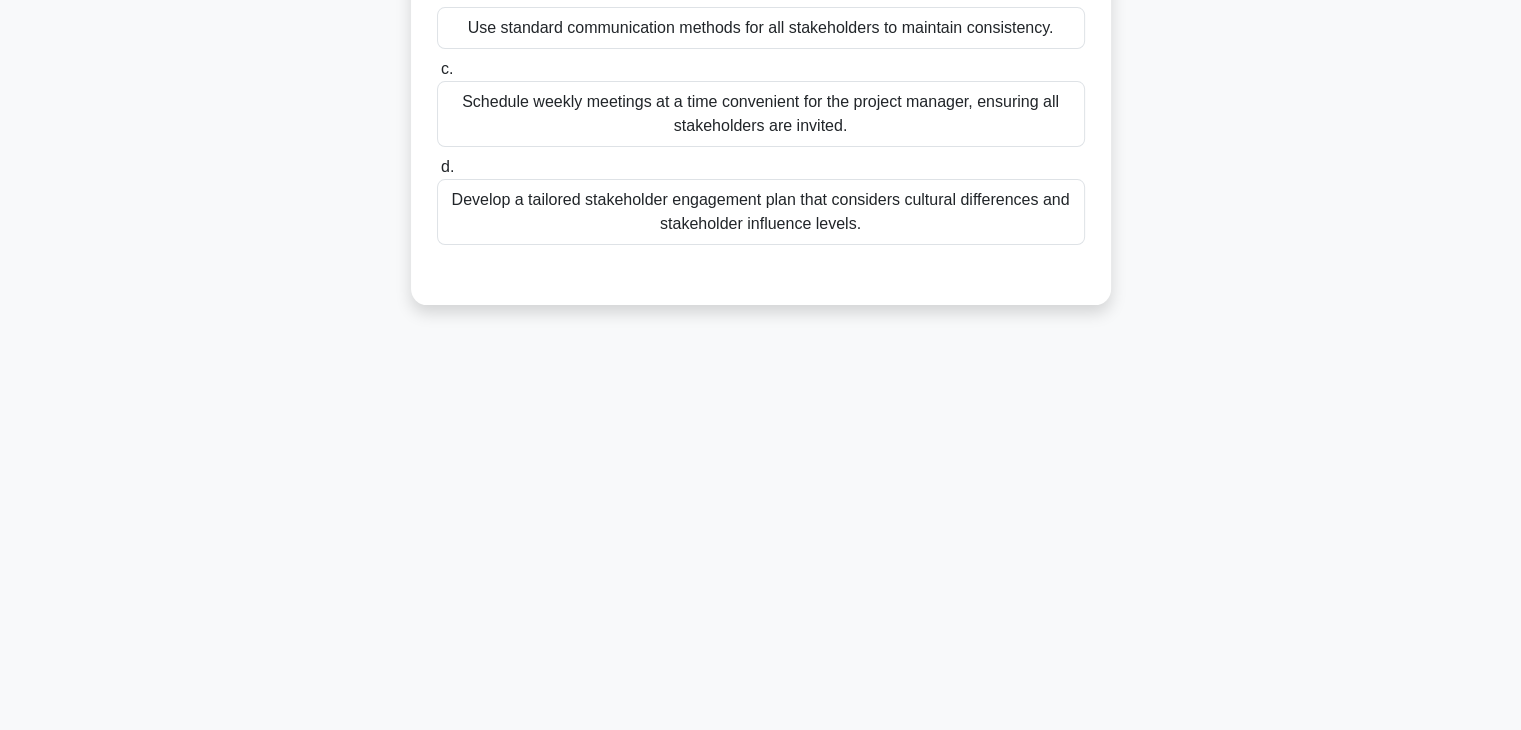 scroll, scrollTop: 51, scrollLeft: 0, axis: vertical 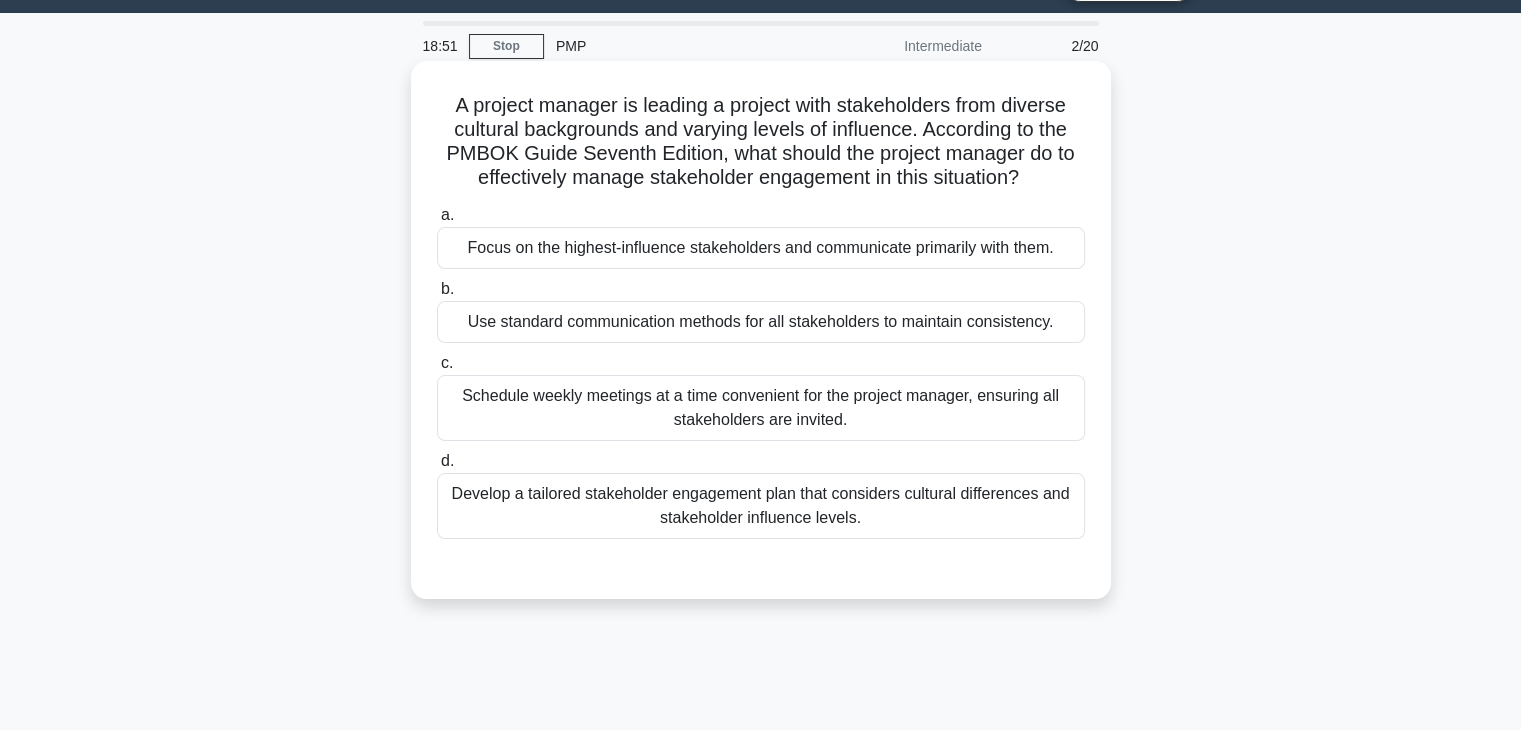 click on "Develop a tailored stakeholder engagement plan that considers cultural differences and stakeholder influence levels." at bounding box center [761, 506] 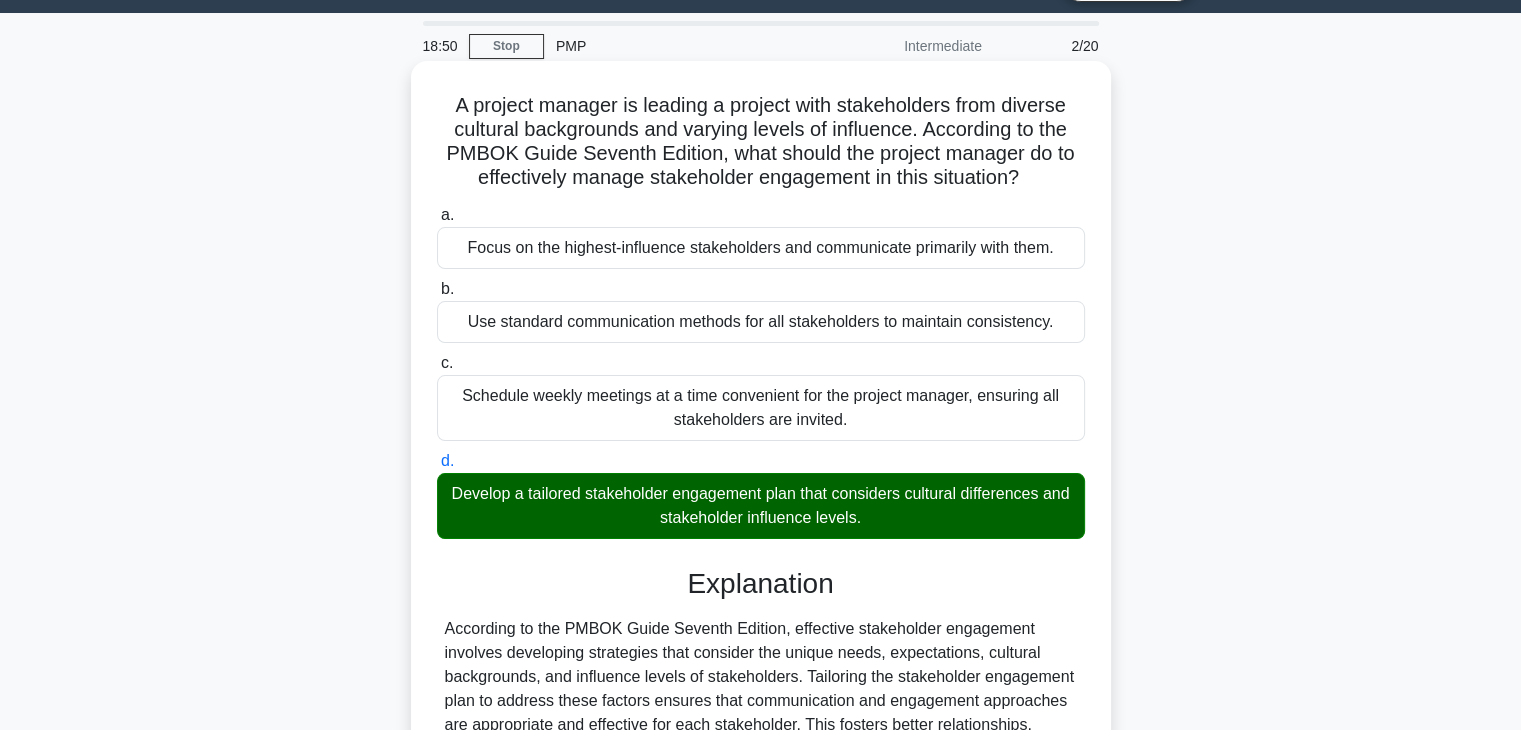 scroll, scrollTop: 251, scrollLeft: 0, axis: vertical 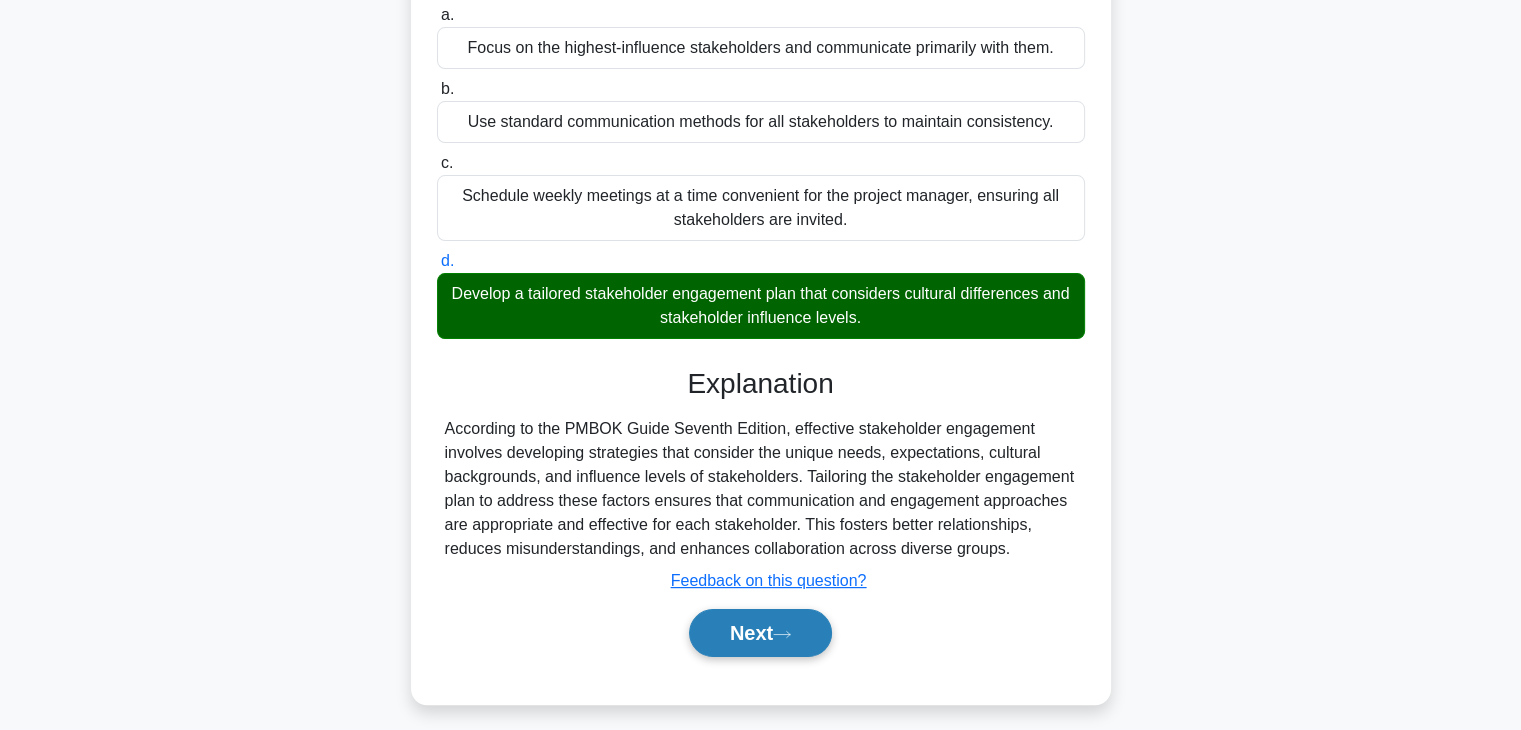 click on "Next" at bounding box center [760, 633] 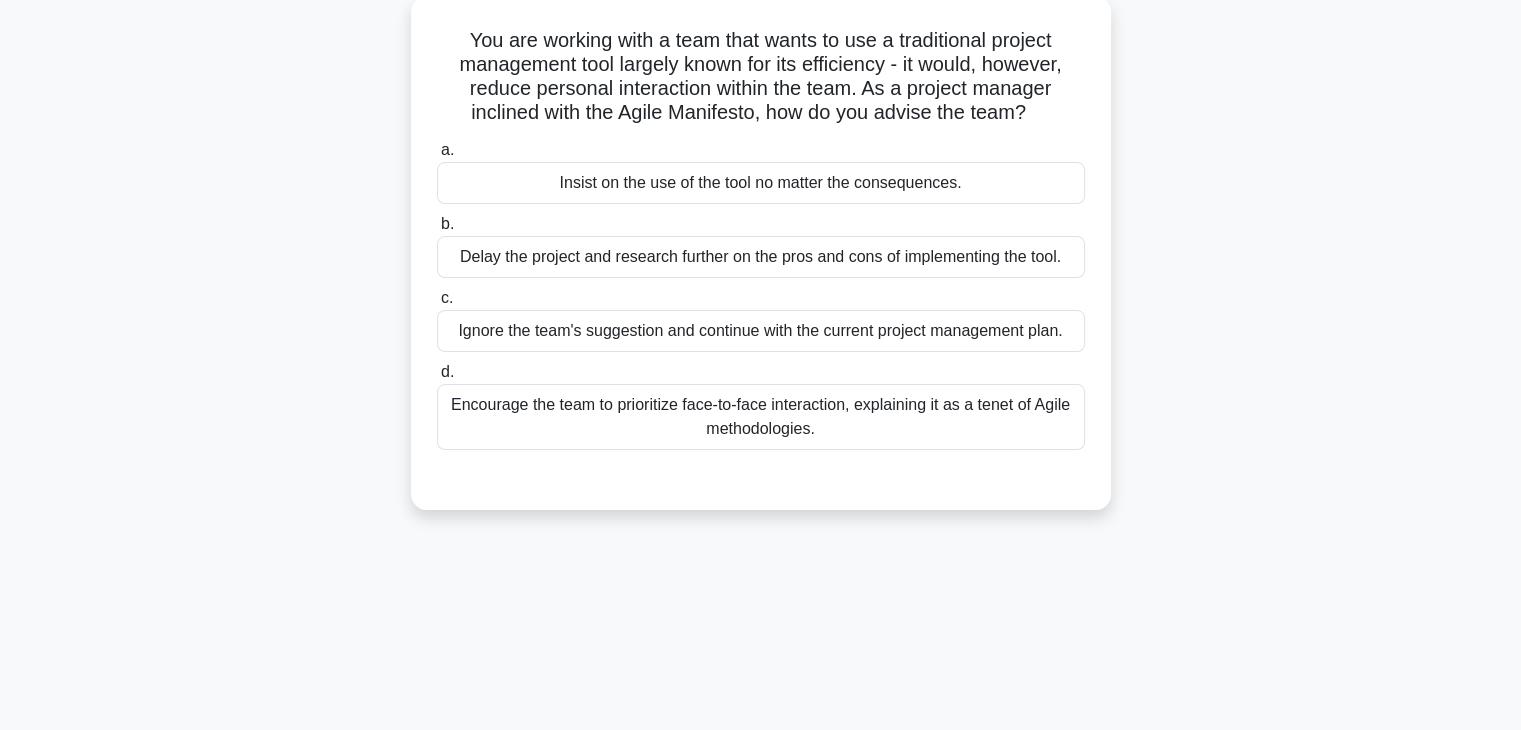 scroll, scrollTop: 151, scrollLeft: 0, axis: vertical 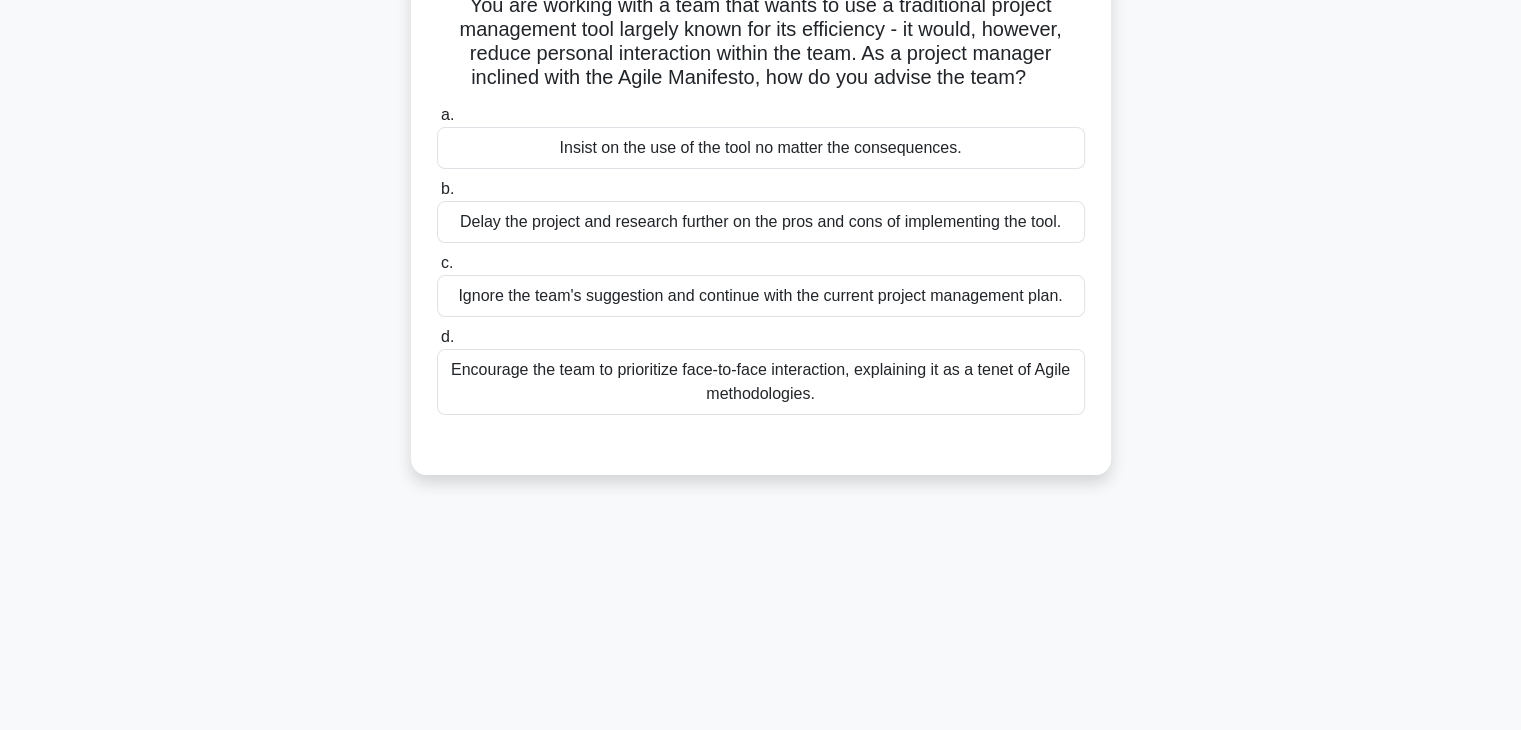 click on "Encourage the team to prioritize face-to-face interaction, explaining it as a tenet of Agile methodologies." at bounding box center [761, 382] 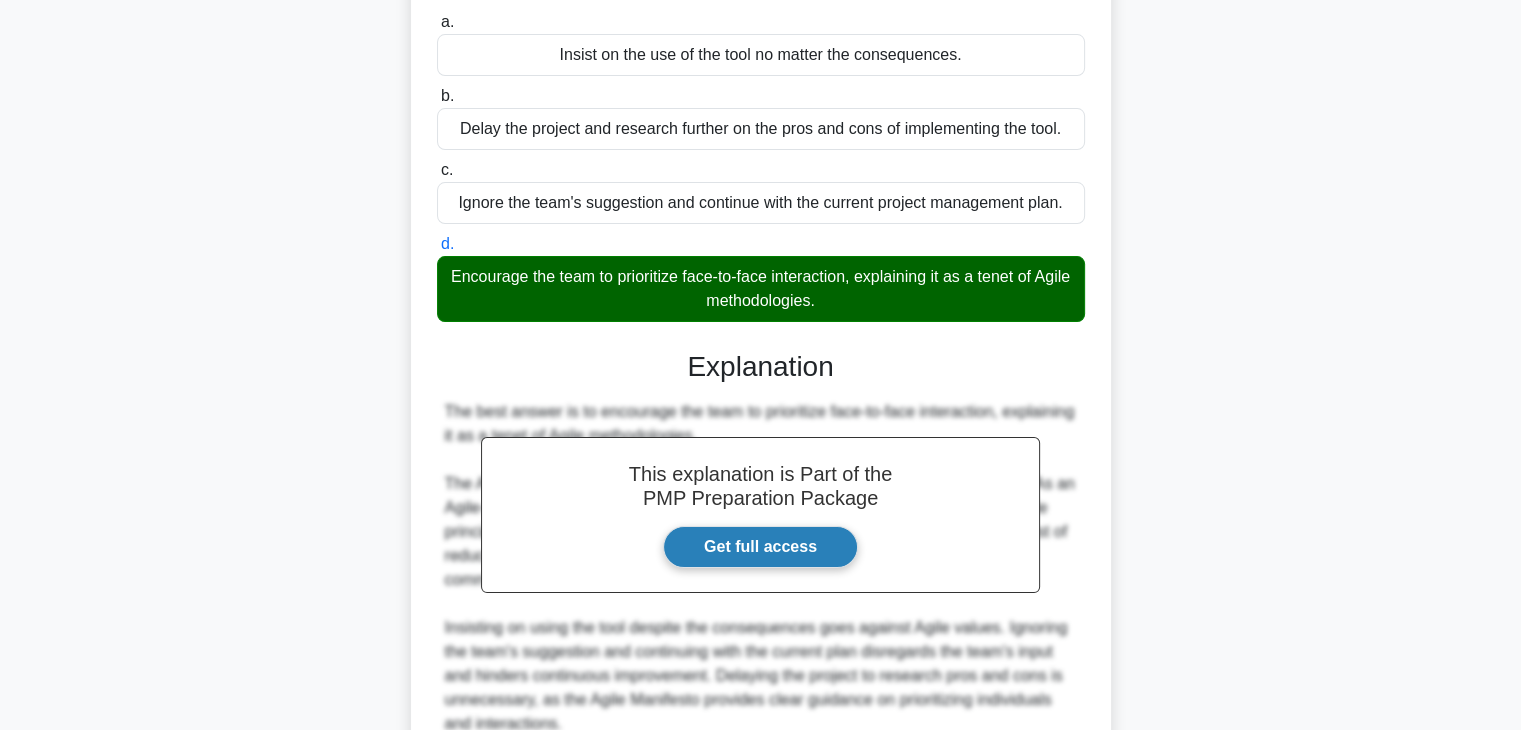 scroll, scrollTop: 430, scrollLeft: 0, axis: vertical 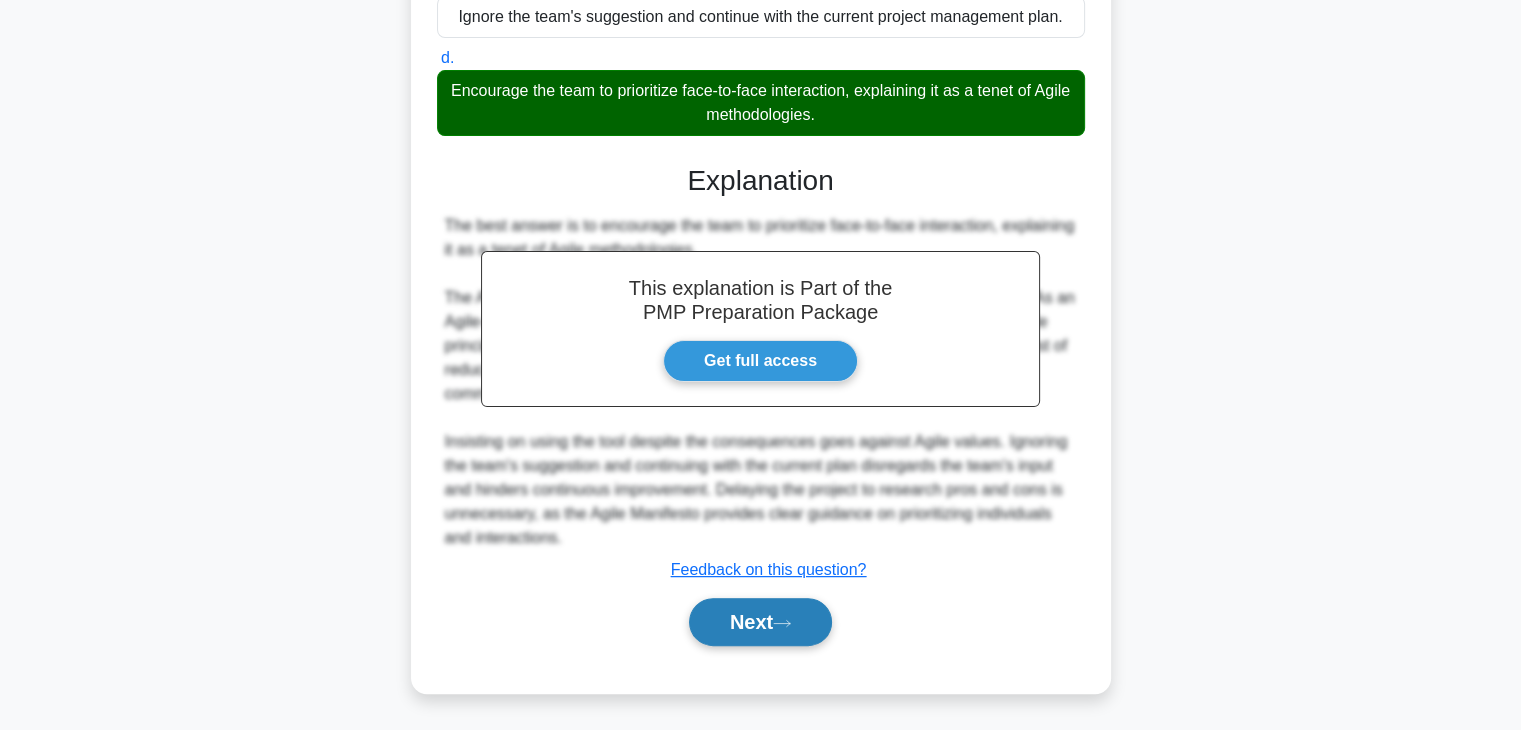 click on "Next" at bounding box center (760, 622) 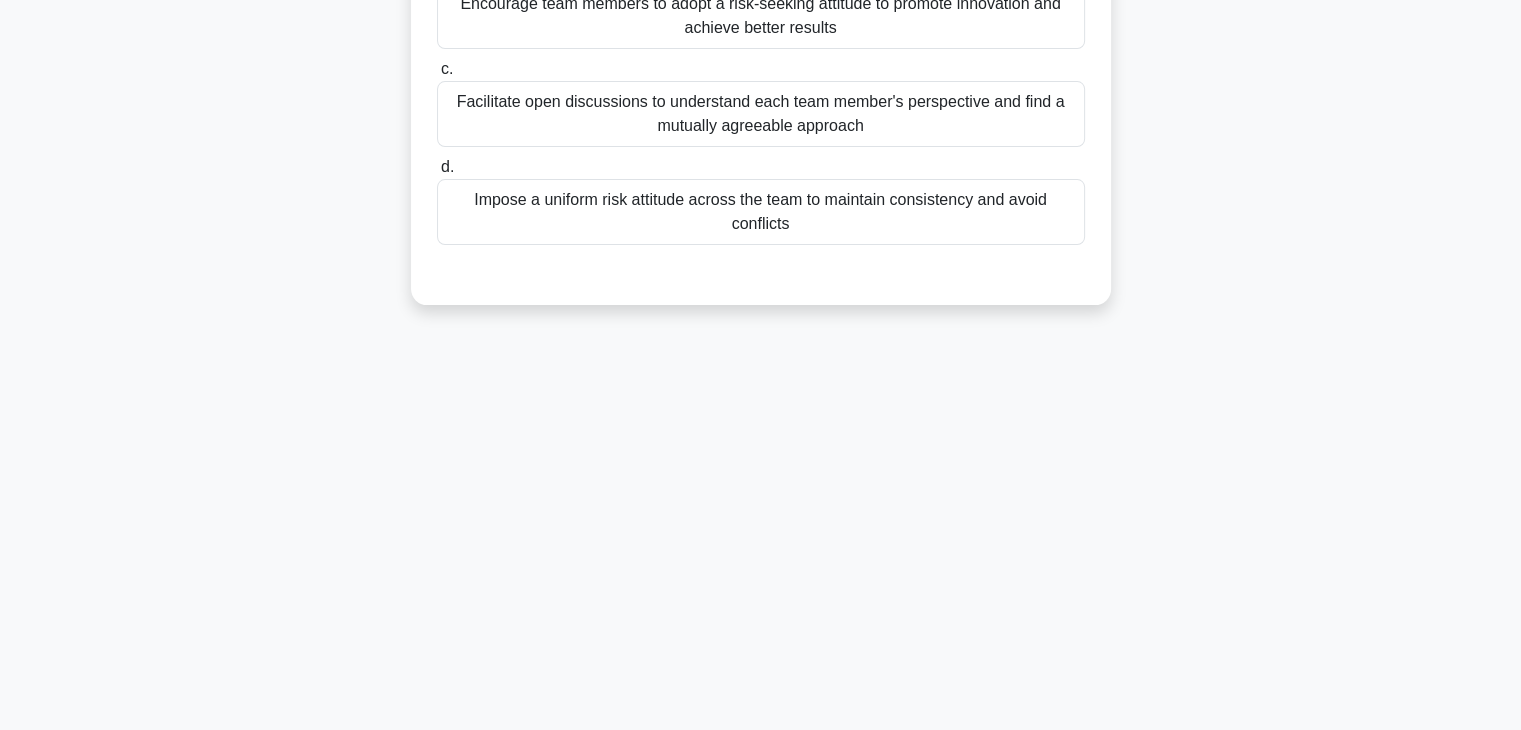 scroll, scrollTop: 0, scrollLeft: 0, axis: both 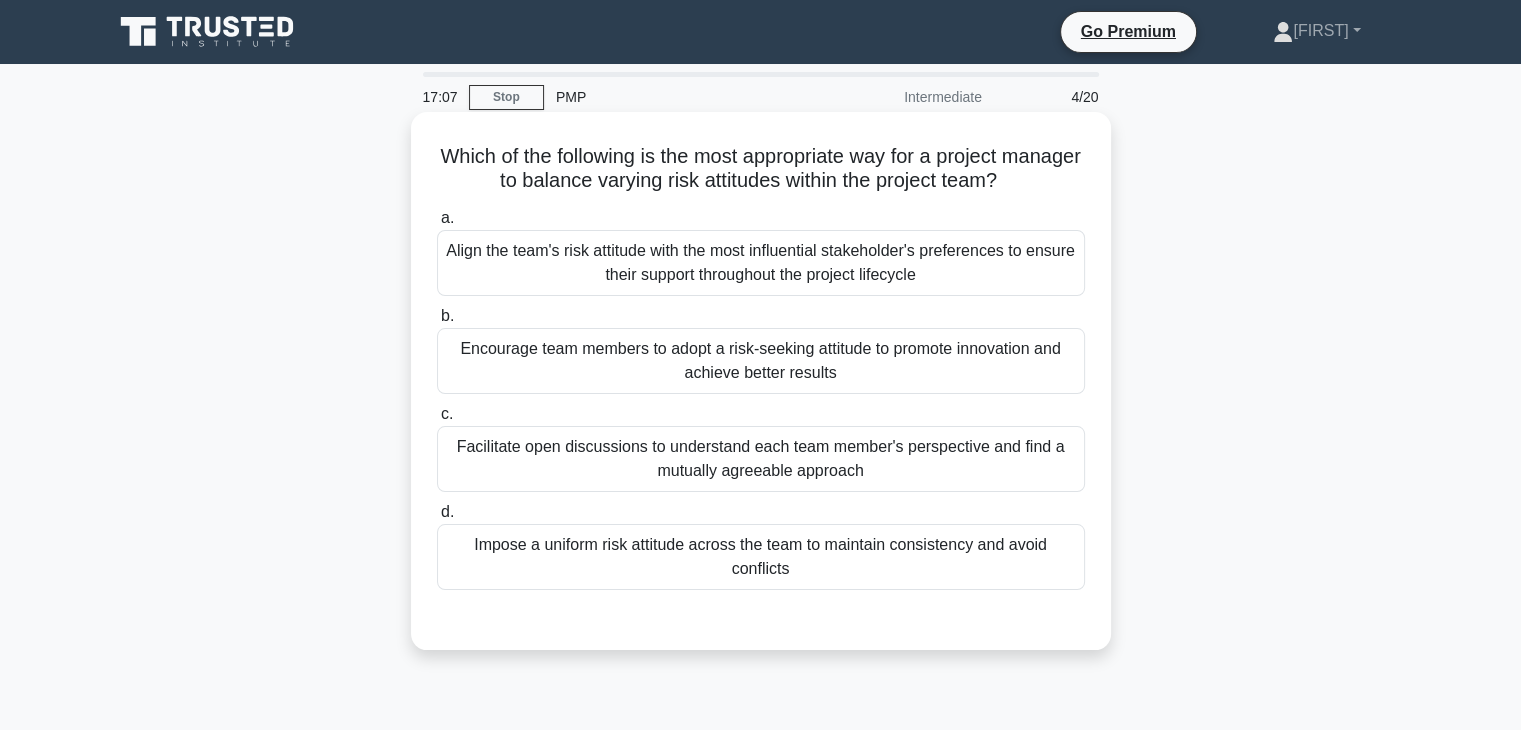 click on "Impose a uniform risk attitude across the team to maintain consistency and avoid conflicts" at bounding box center (761, 557) 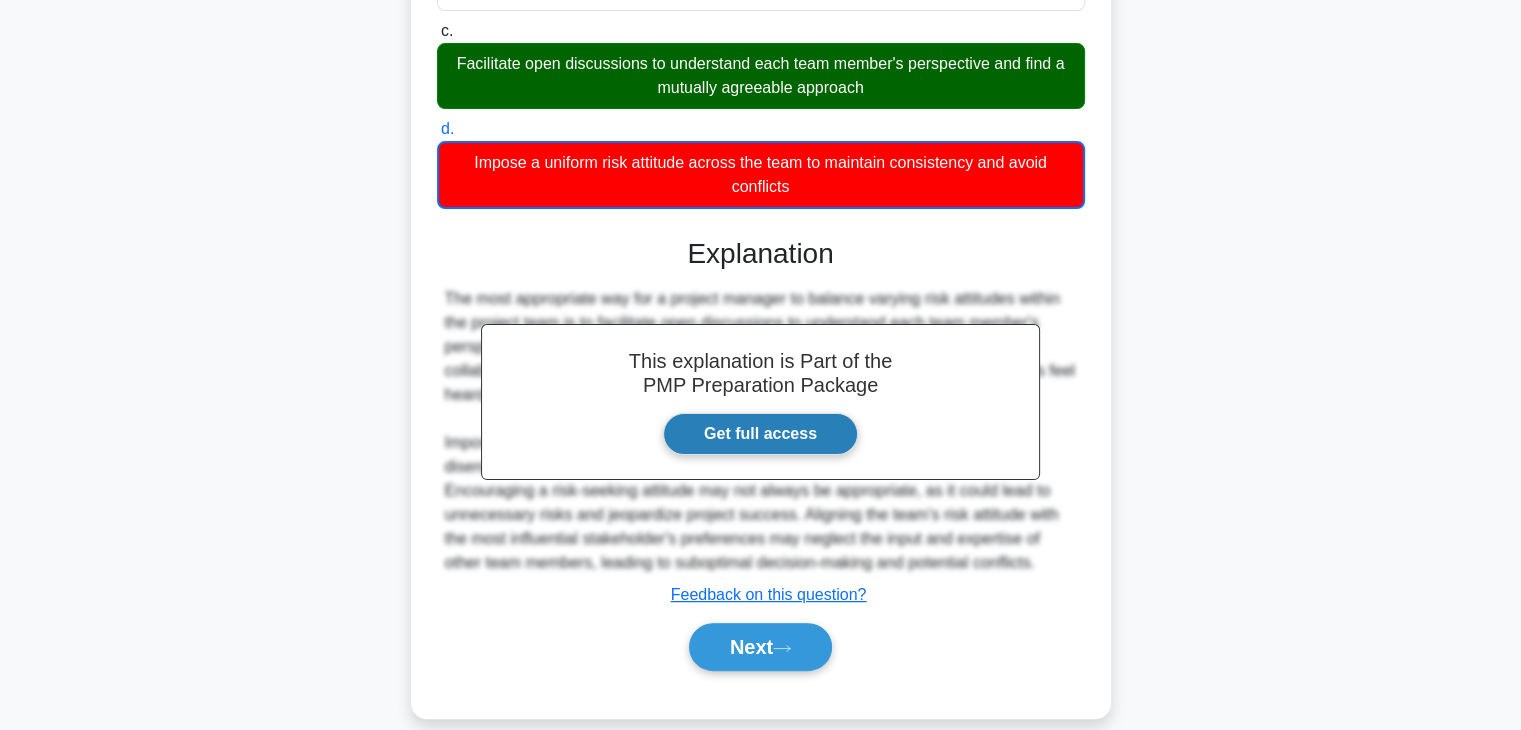 scroll, scrollTop: 400, scrollLeft: 0, axis: vertical 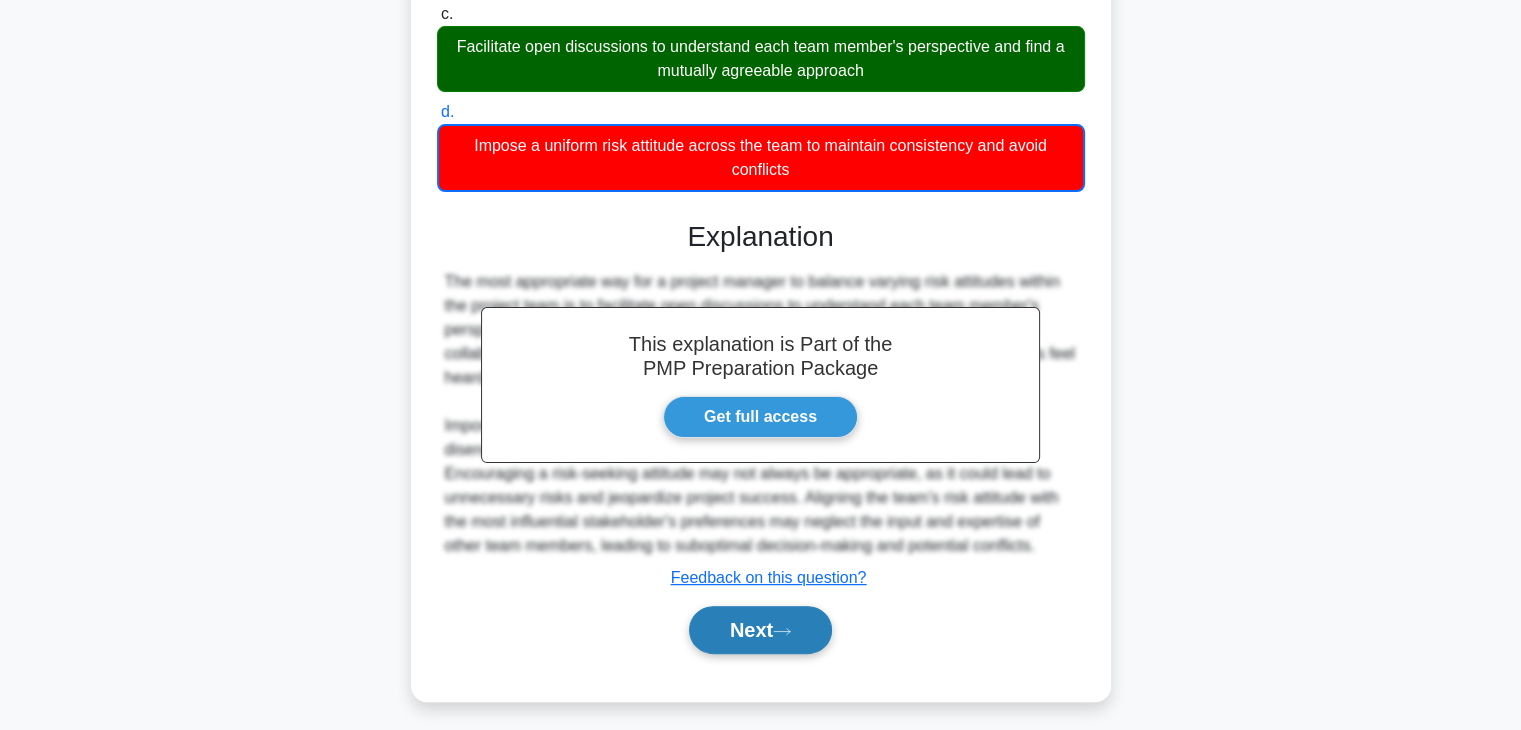 click 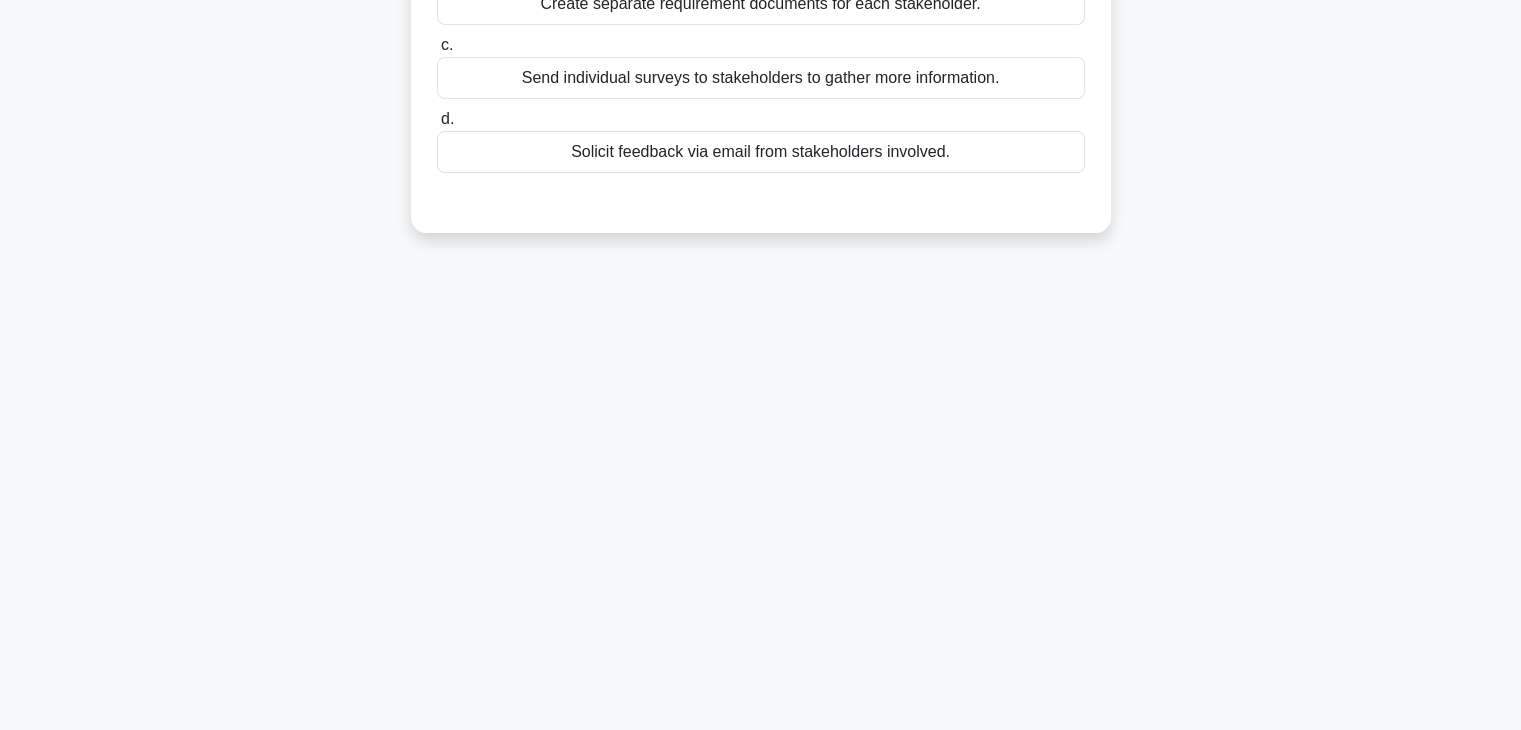 scroll, scrollTop: 0, scrollLeft: 0, axis: both 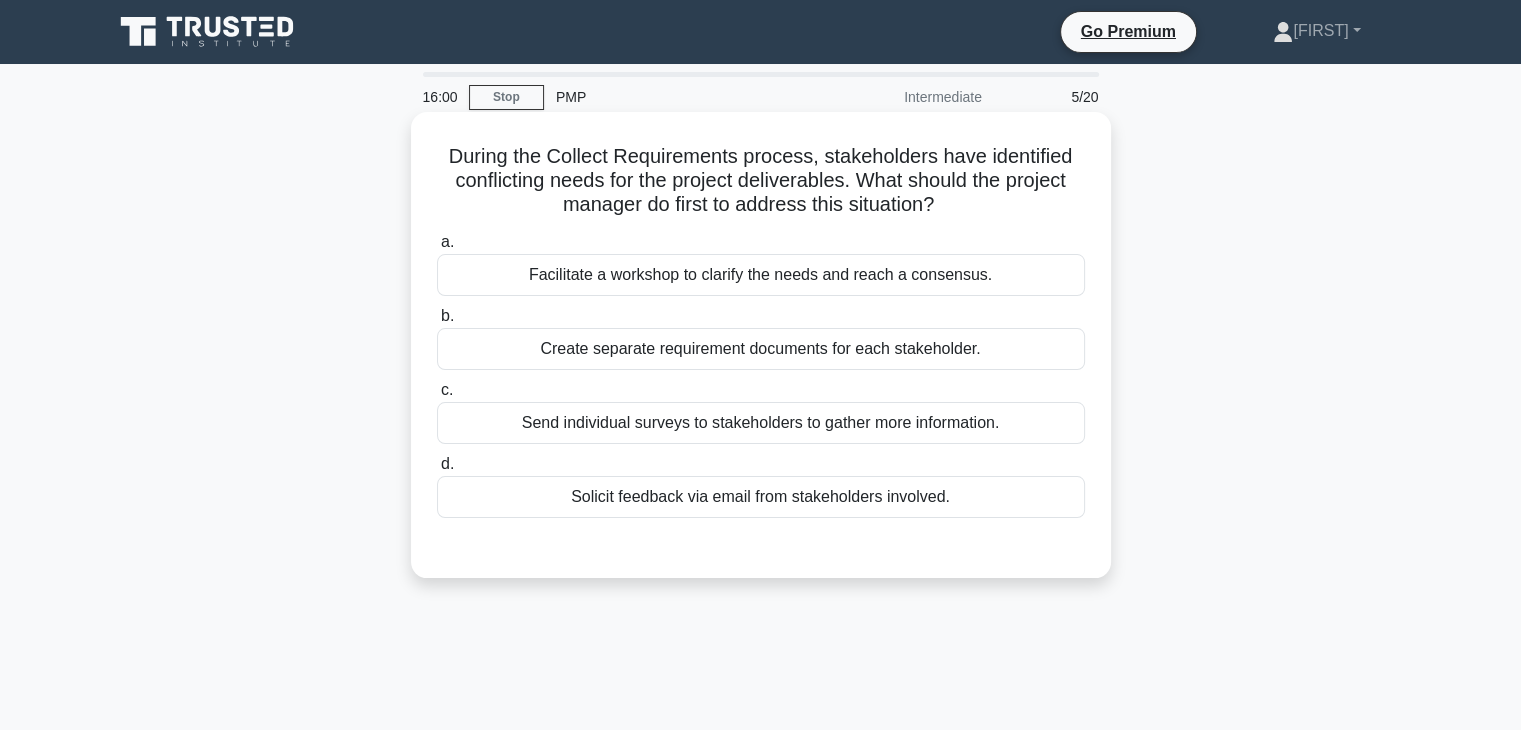 click on "Facilitate a workshop to clarify the needs and reach a consensus." at bounding box center (761, 275) 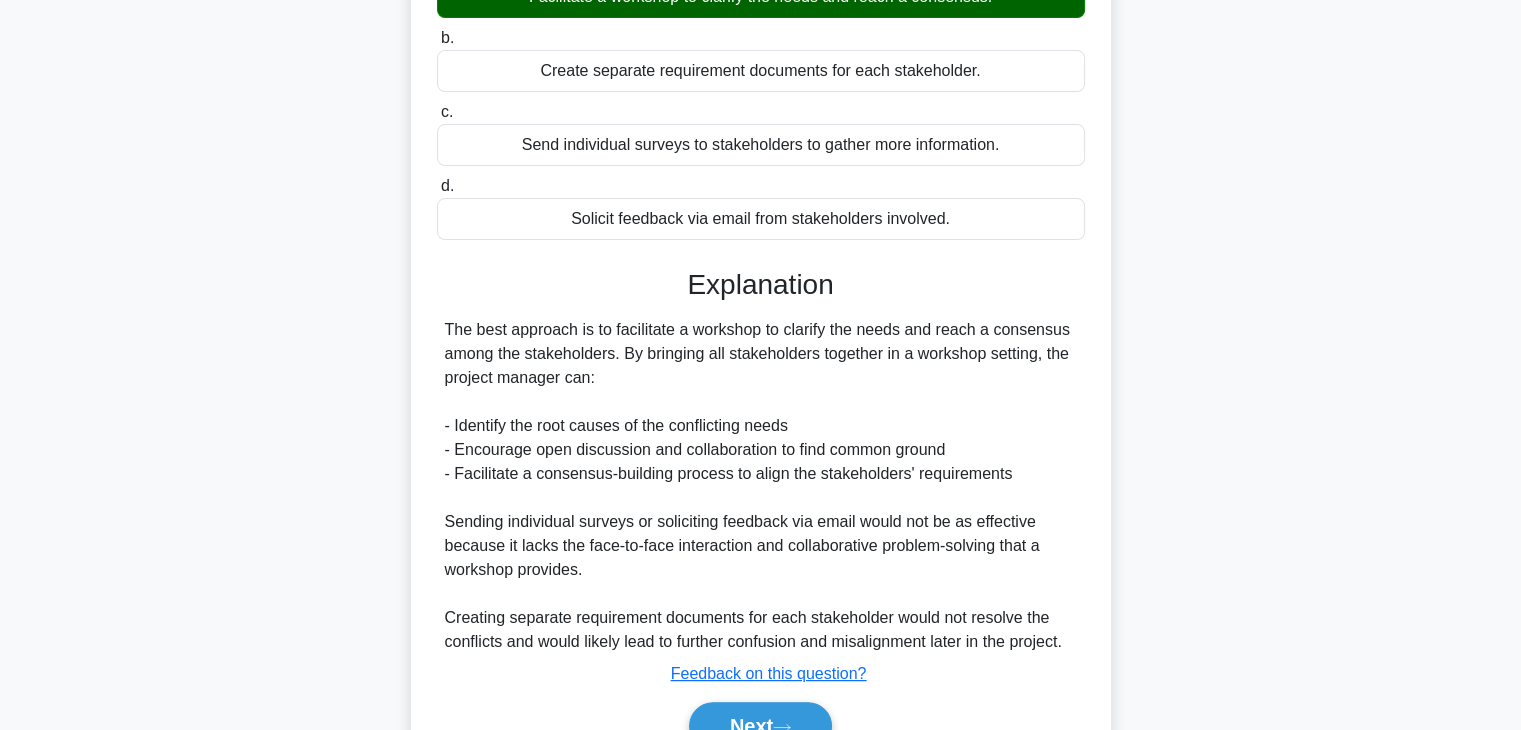 scroll, scrollTop: 382, scrollLeft: 0, axis: vertical 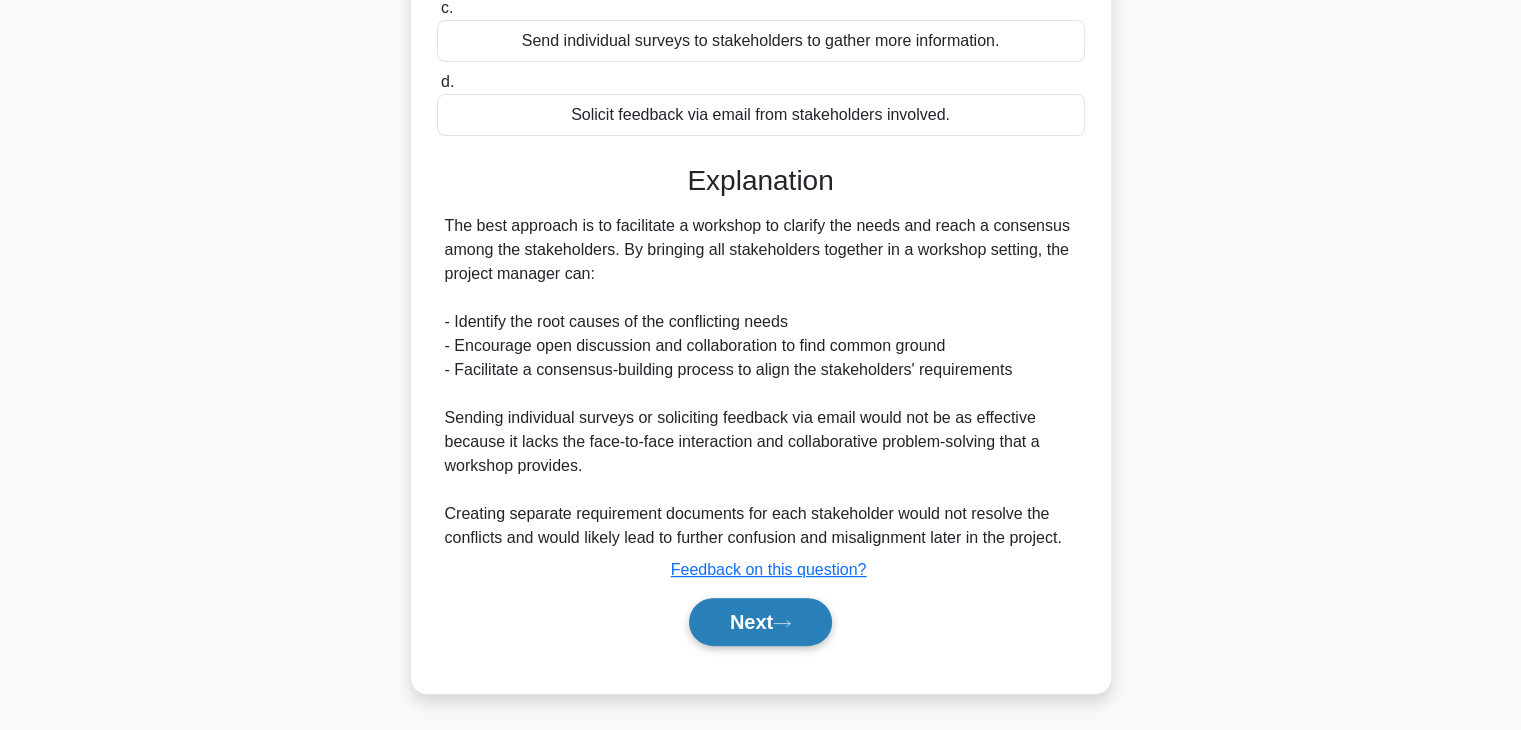 click on "Next" at bounding box center (760, 622) 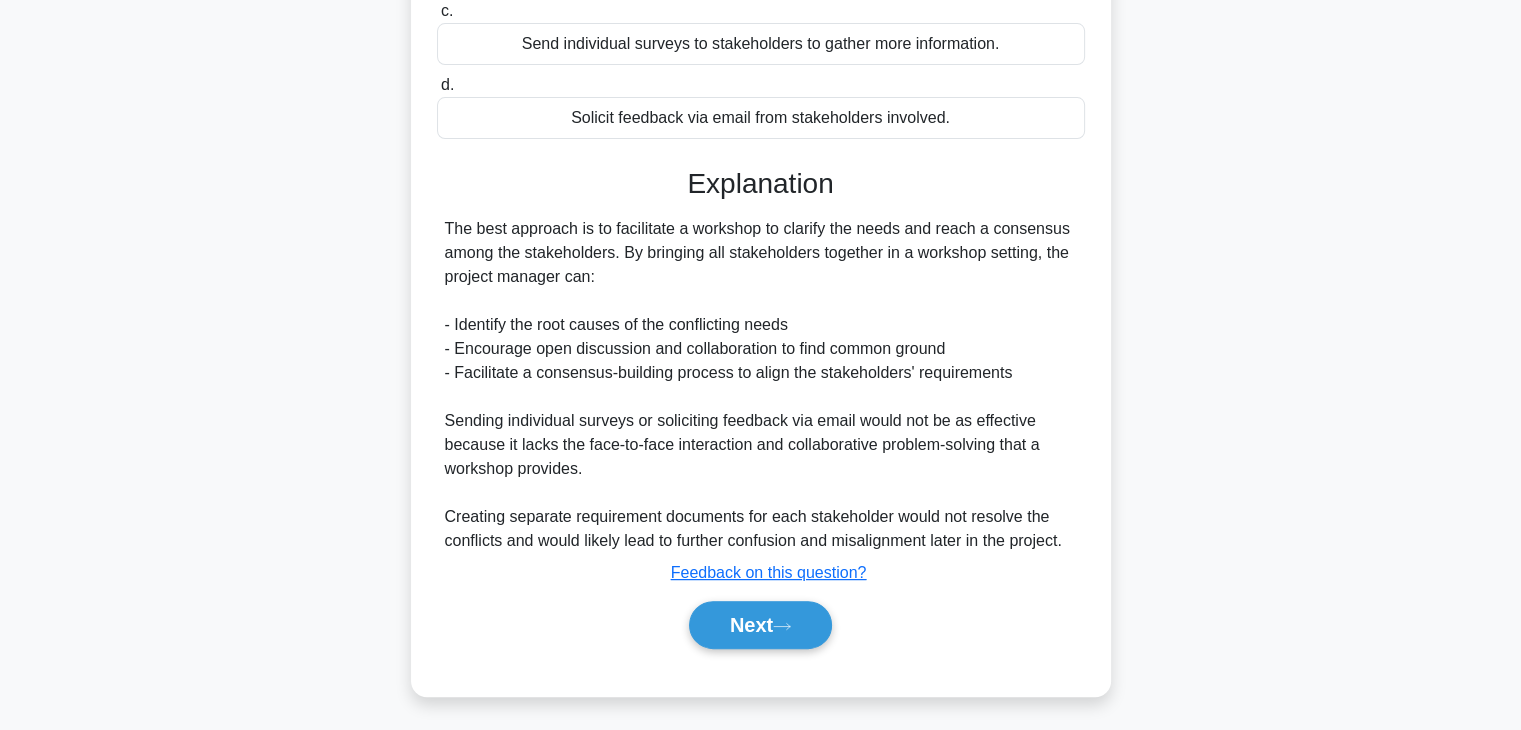 scroll, scrollTop: 382, scrollLeft: 0, axis: vertical 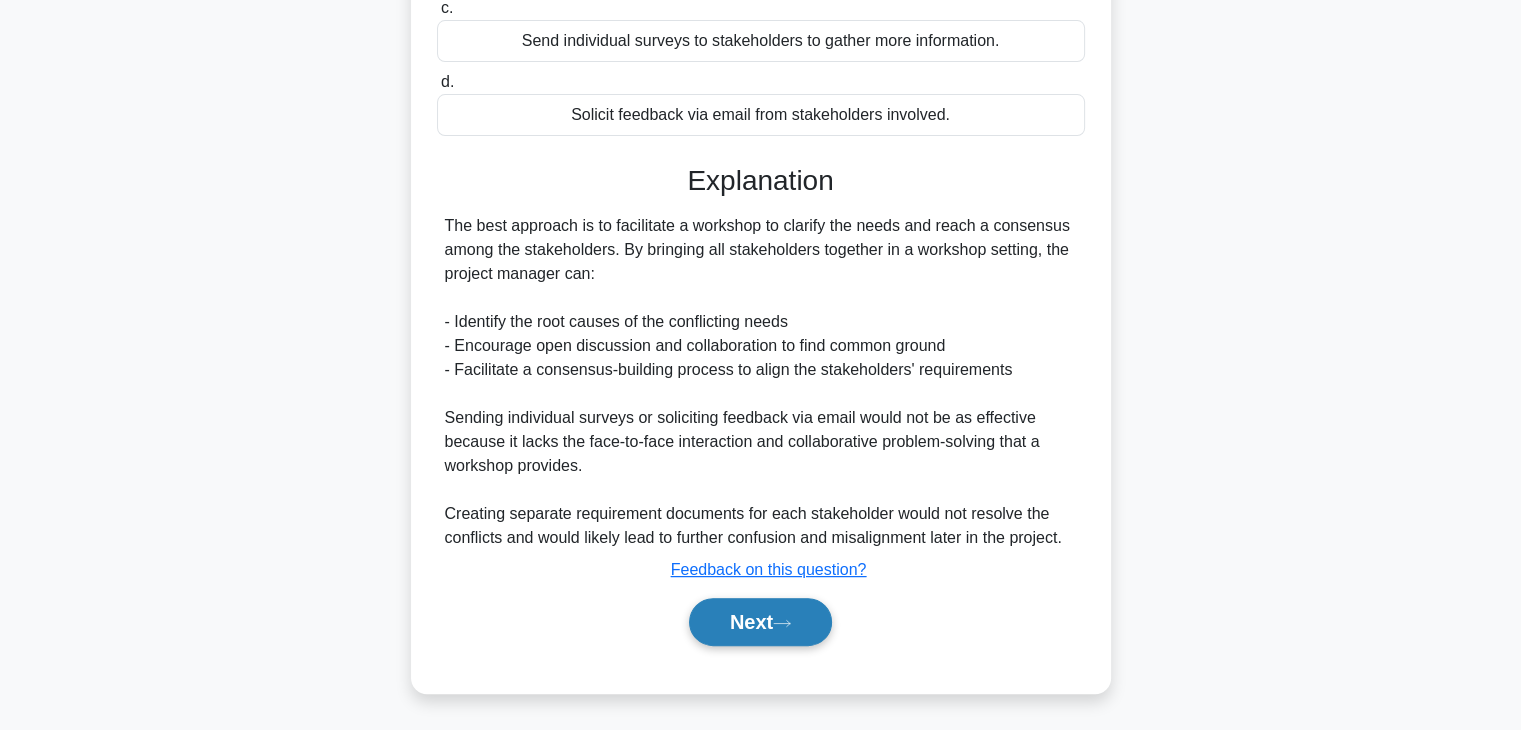 click on "Next" at bounding box center (760, 622) 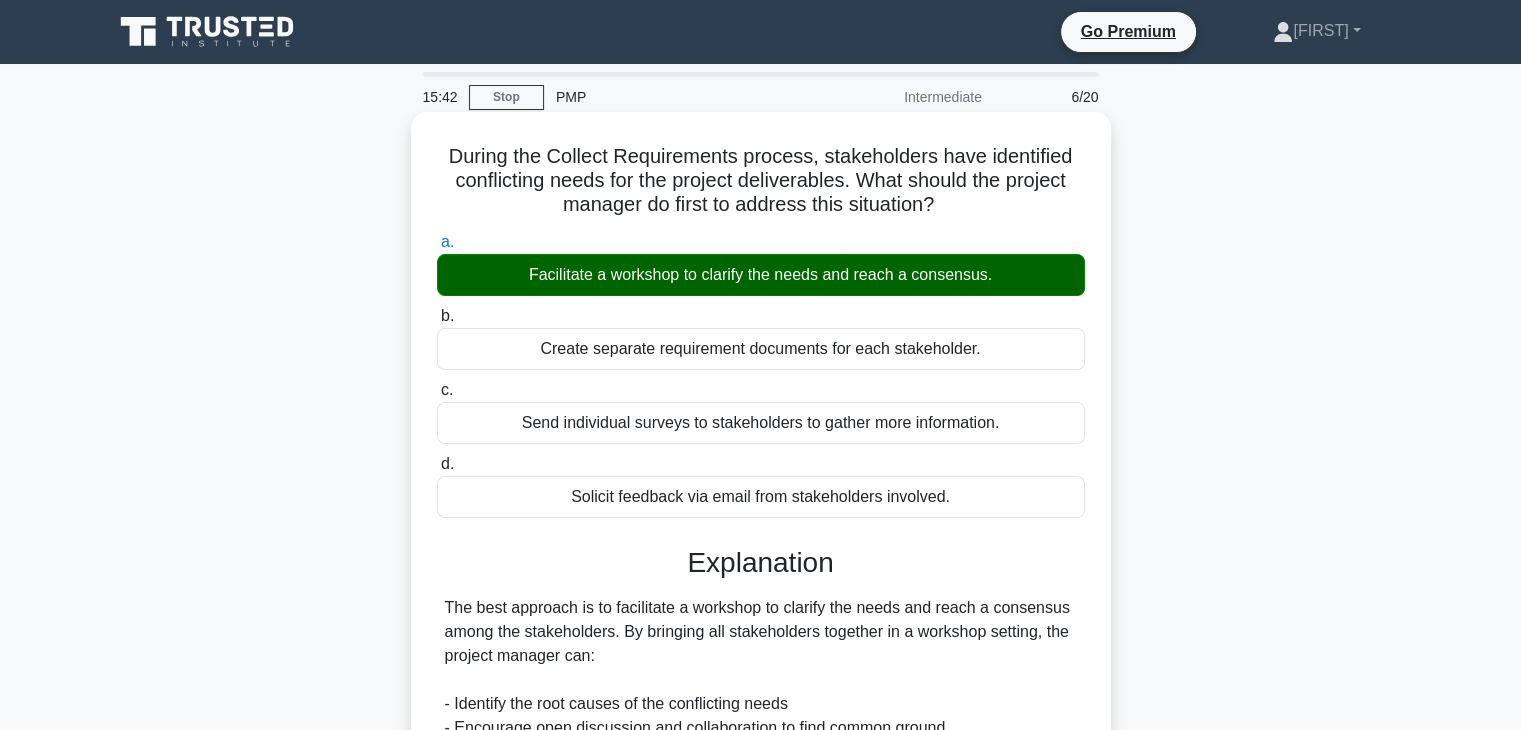 scroll, scrollTop: 382, scrollLeft: 0, axis: vertical 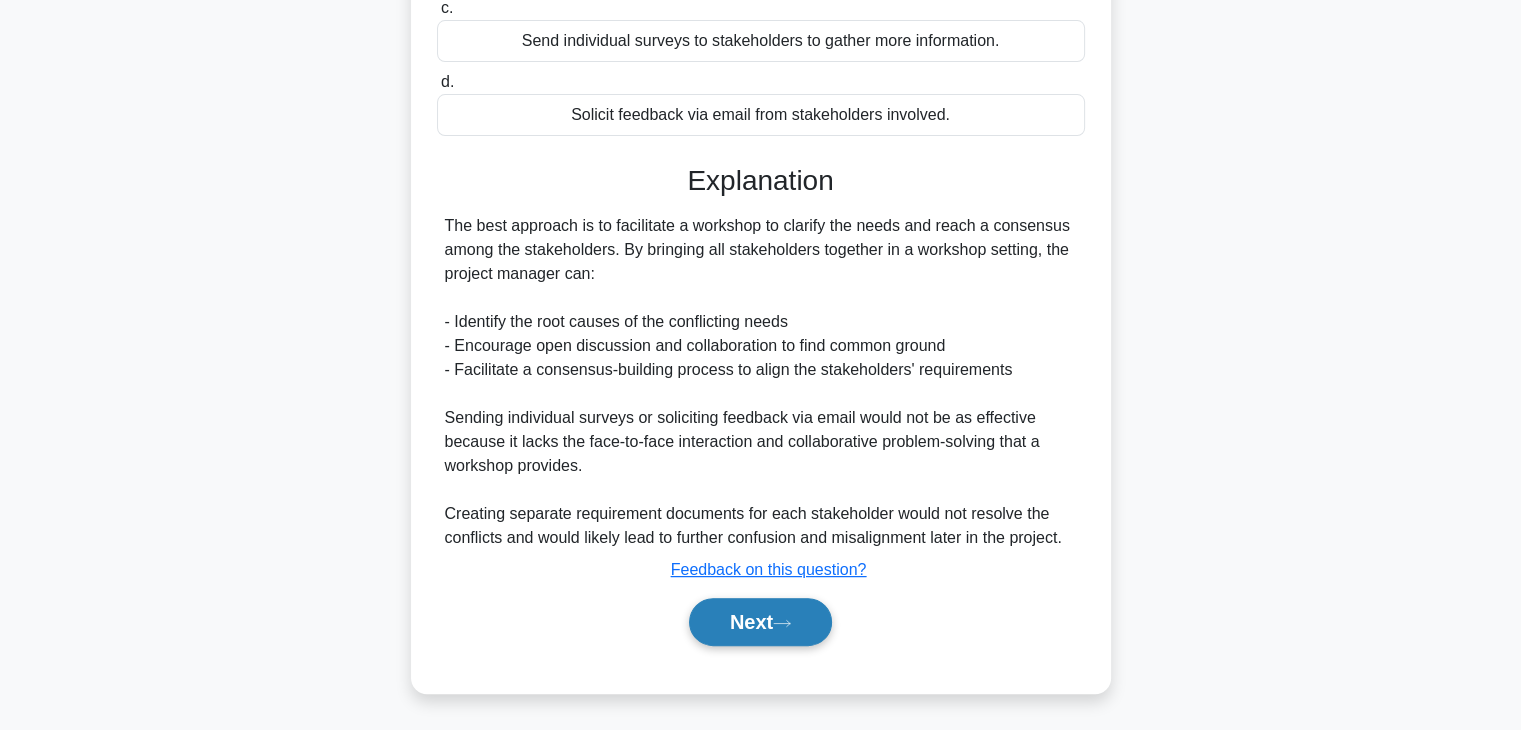 click on "Next" at bounding box center (760, 622) 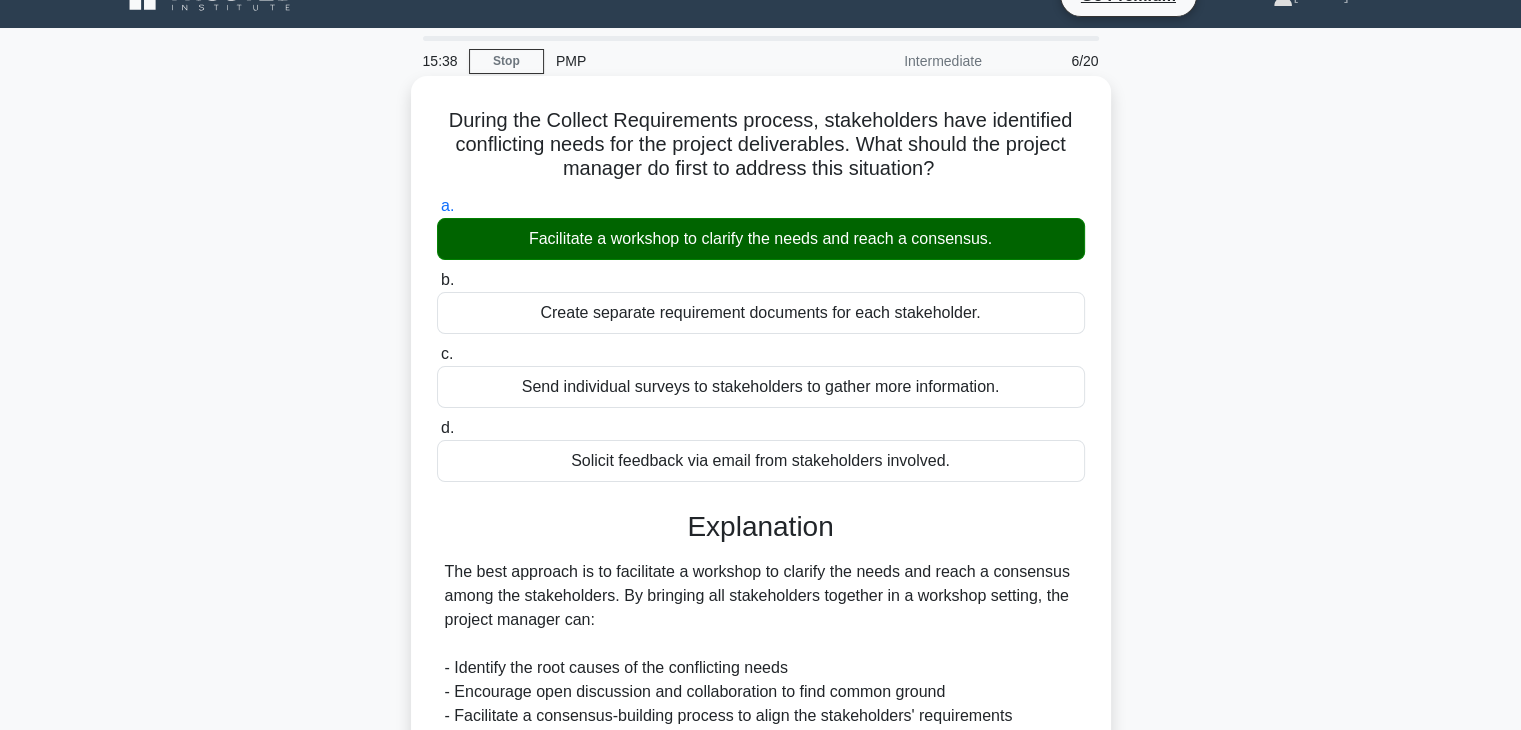 scroll, scrollTop: 0, scrollLeft: 0, axis: both 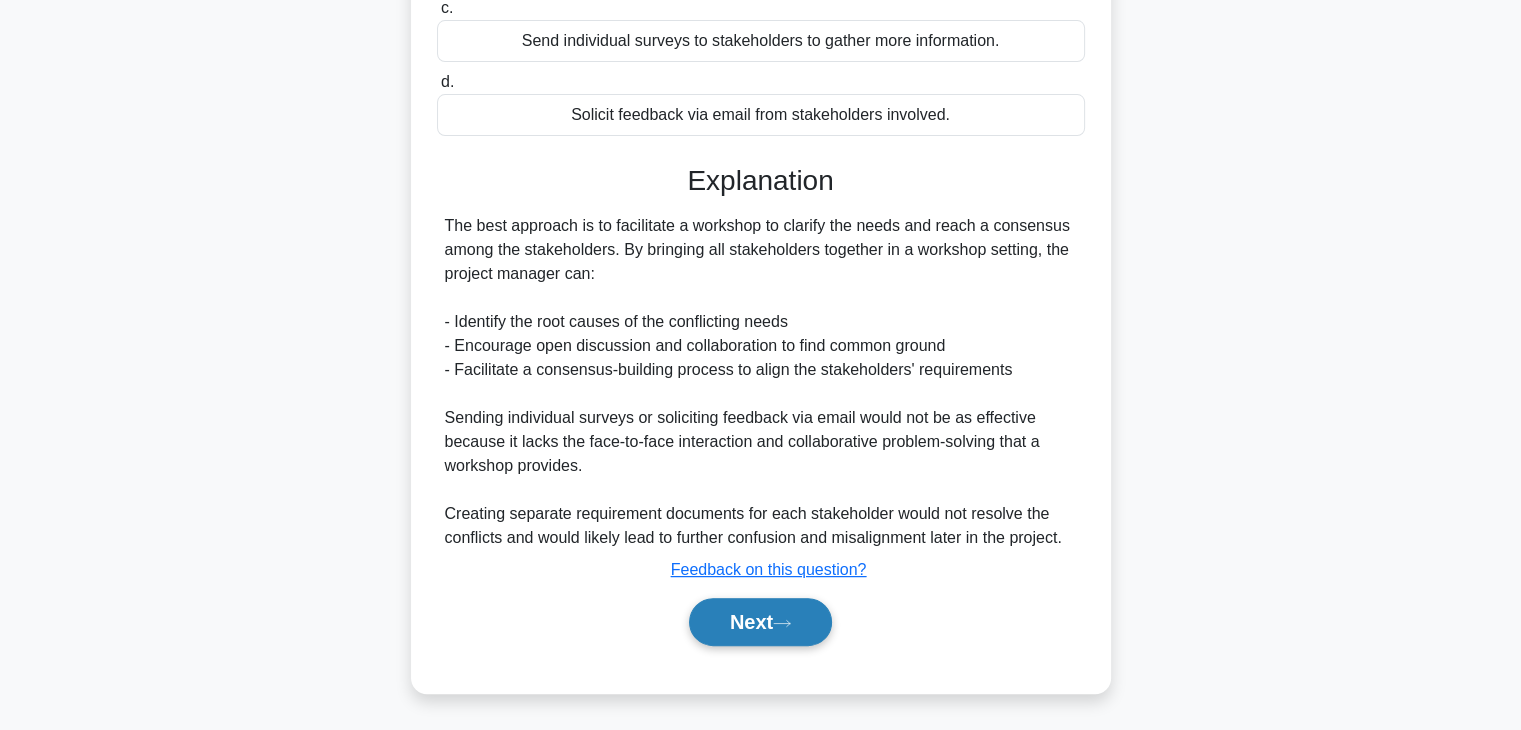 click on "Next" at bounding box center (760, 622) 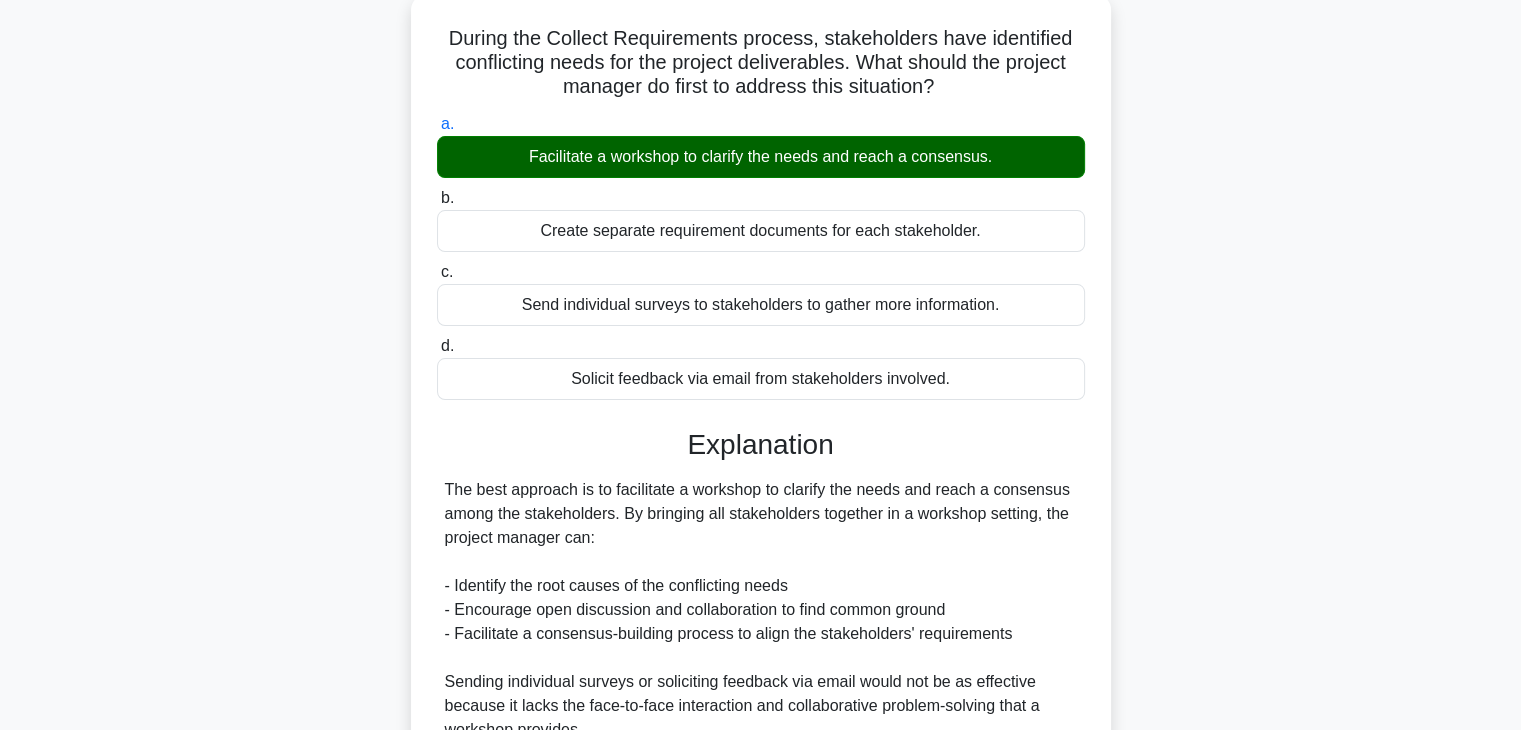 scroll, scrollTop: 0, scrollLeft: 0, axis: both 